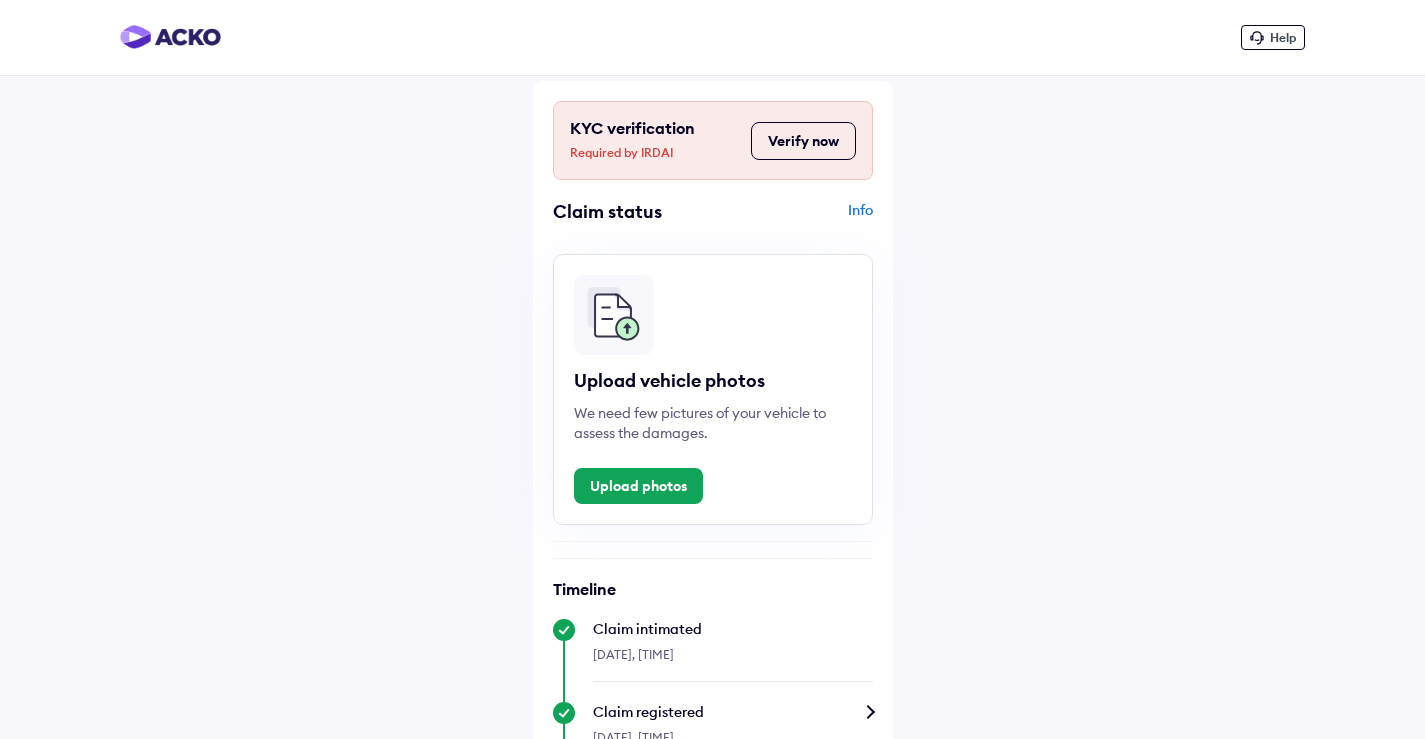 scroll, scrollTop: 0, scrollLeft: 0, axis: both 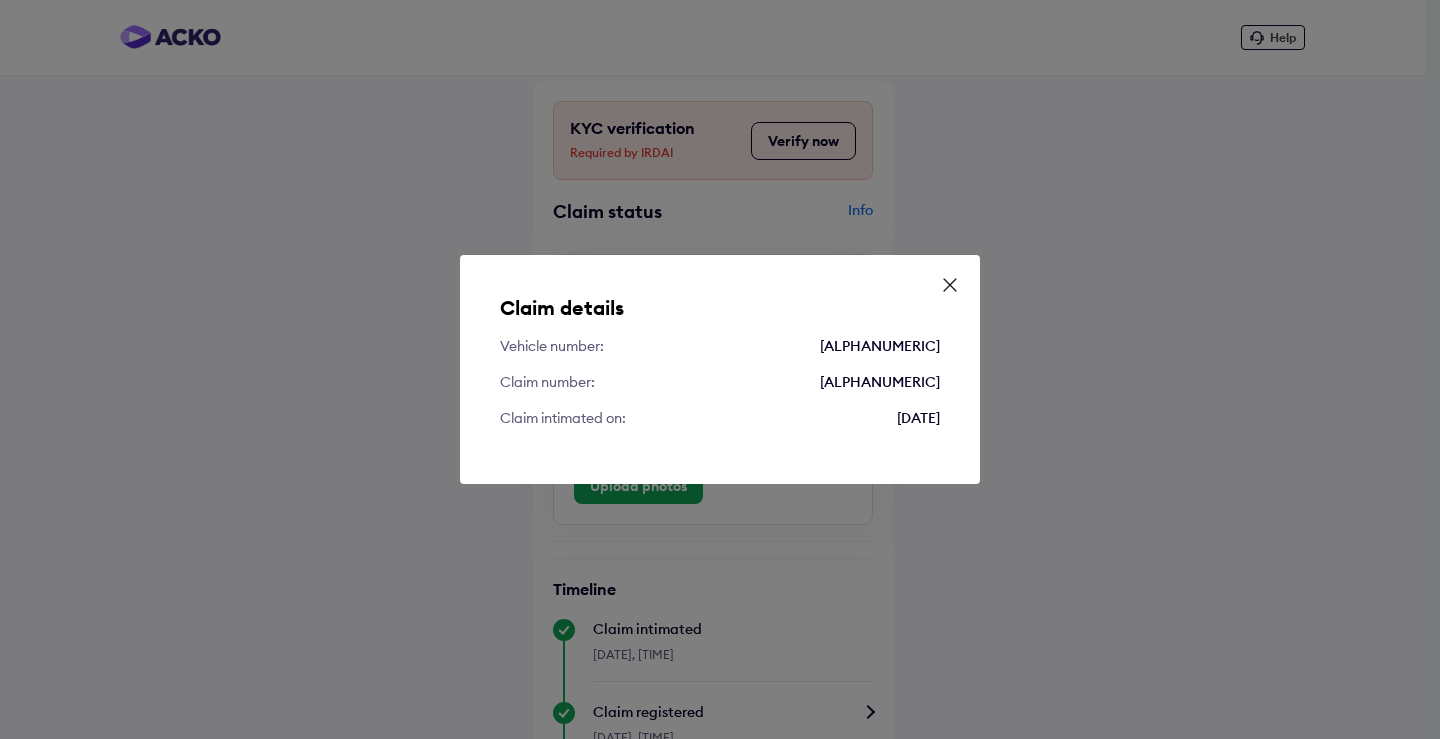drag, startPoint x: 945, startPoint y: 291, endPoint x: 901, endPoint y: 264, distance: 51.62364 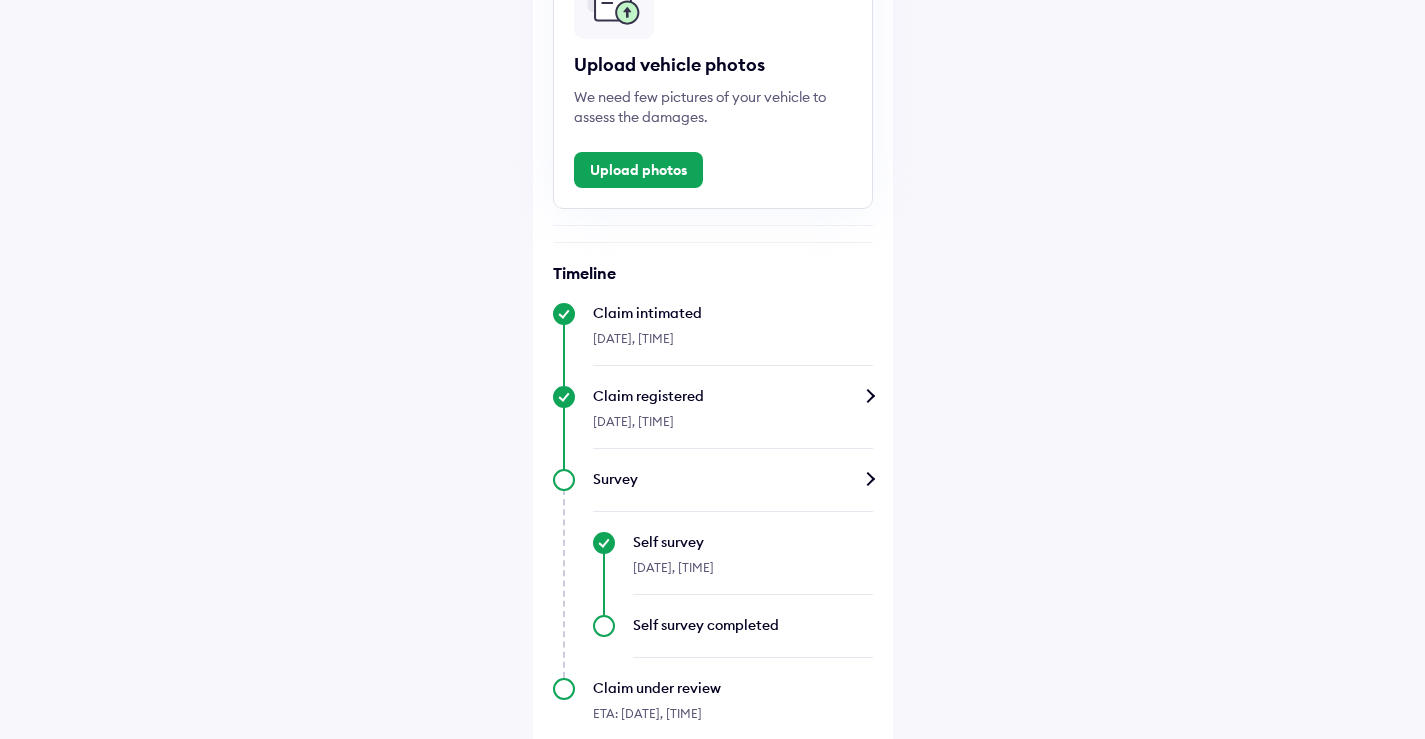 scroll, scrollTop: 358, scrollLeft: 0, axis: vertical 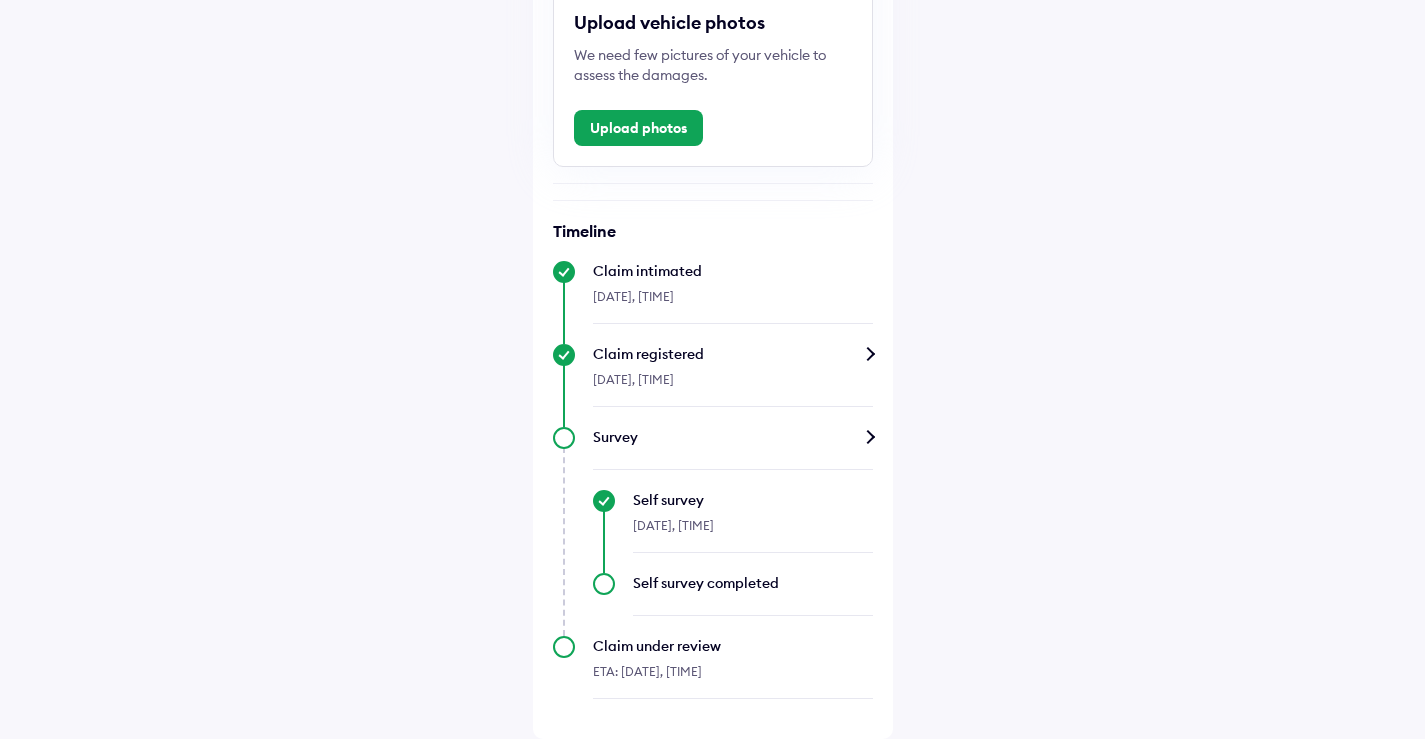 click on "Survey" at bounding box center (733, 437) 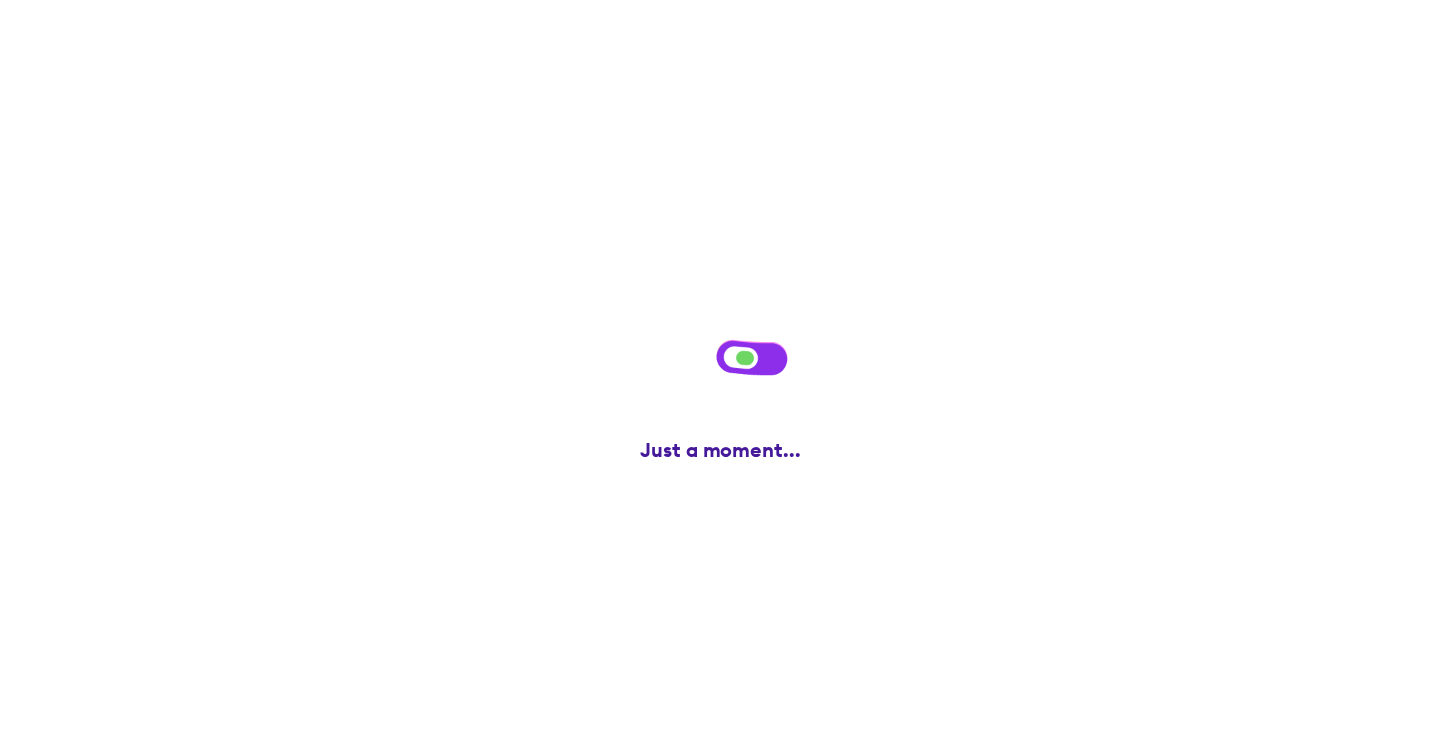 scroll, scrollTop: 0, scrollLeft: 0, axis: both 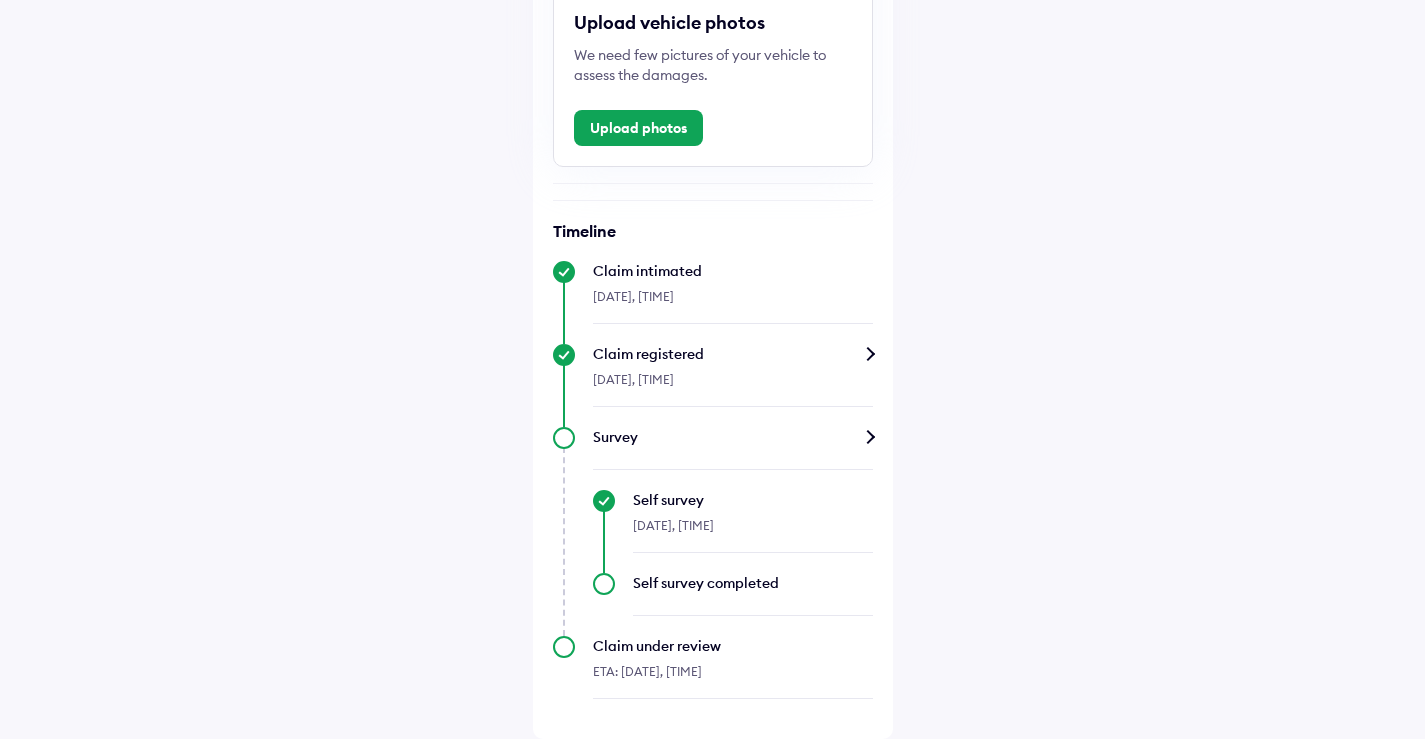 drag, startPoint x: 630, startPoint y: 656, endPoint x: 693, endPoint y: 664, distance: 63.505905 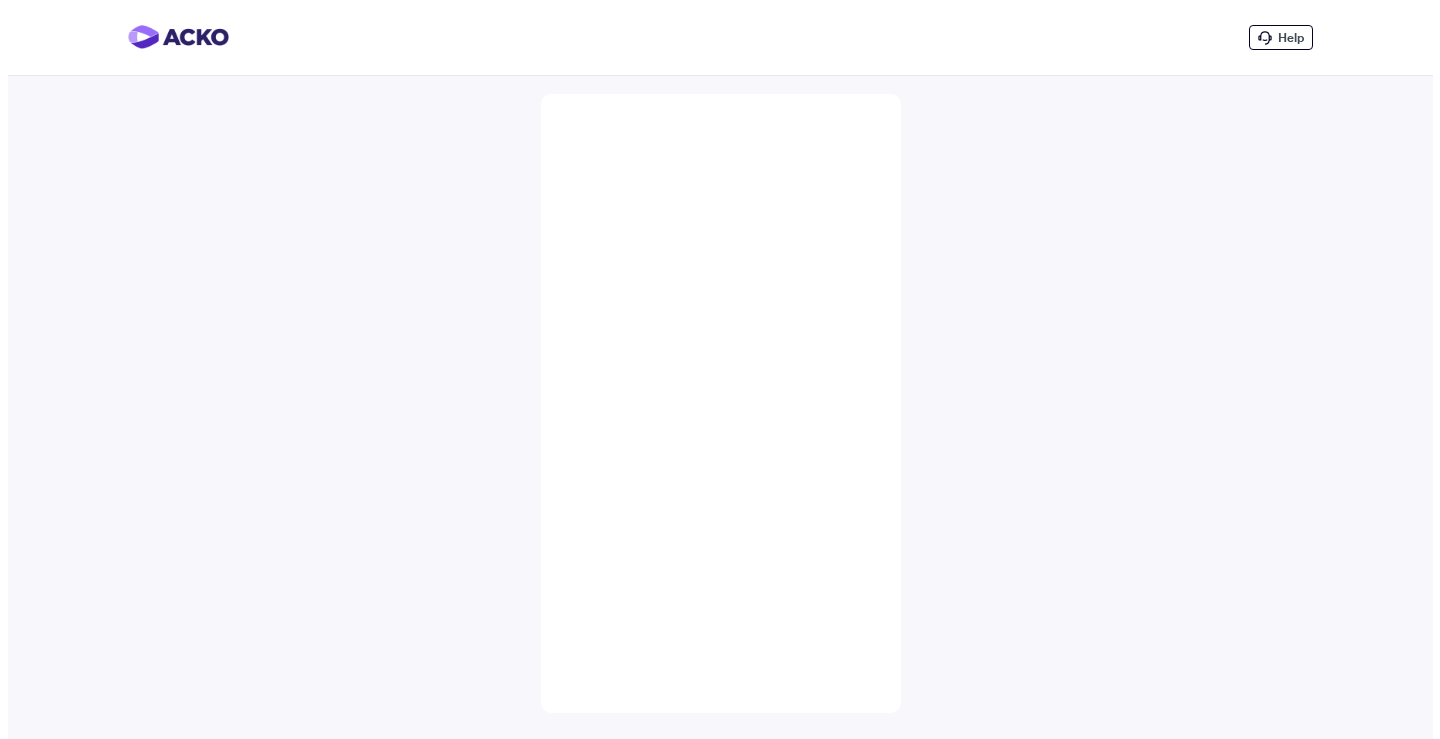 scroll, scrollTop: 0, scrollLeft: 0, axis: both 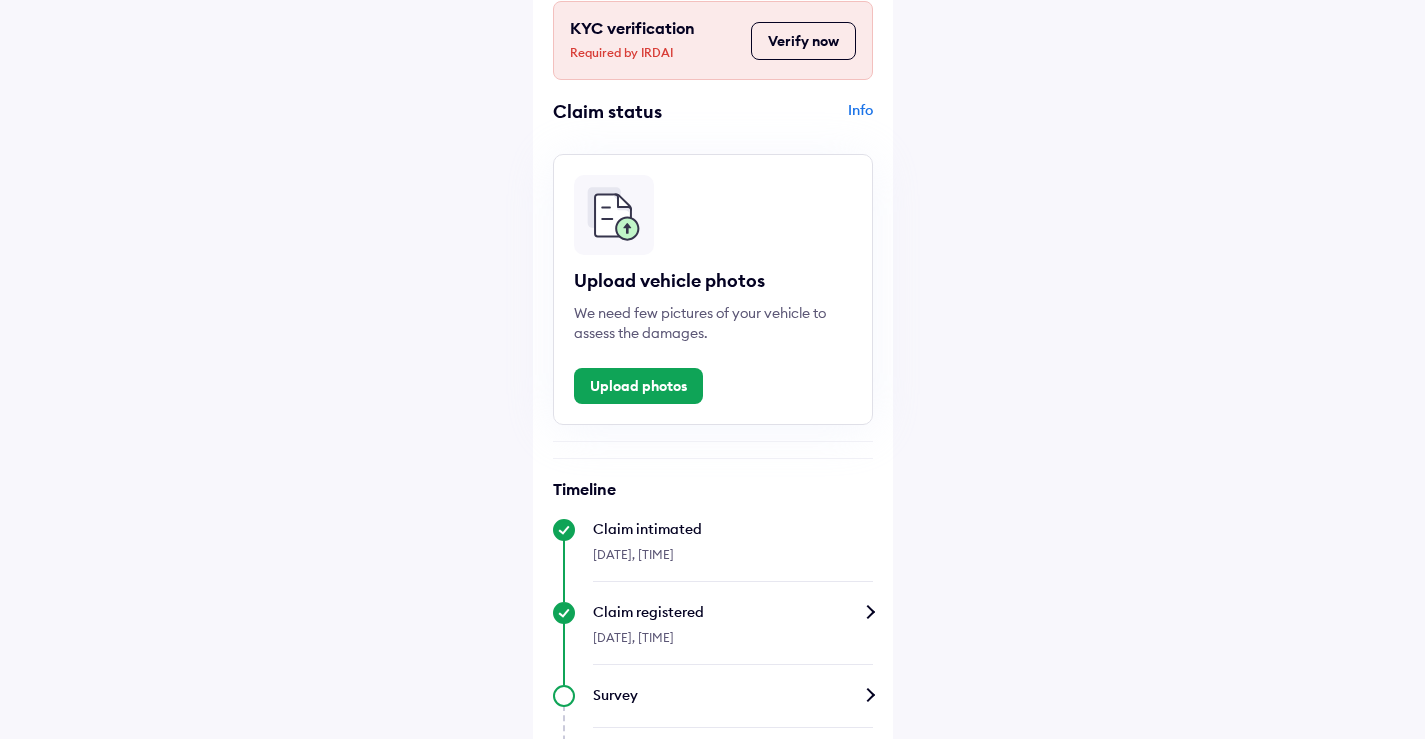 click on "Info" at bounding box center [795, 119] 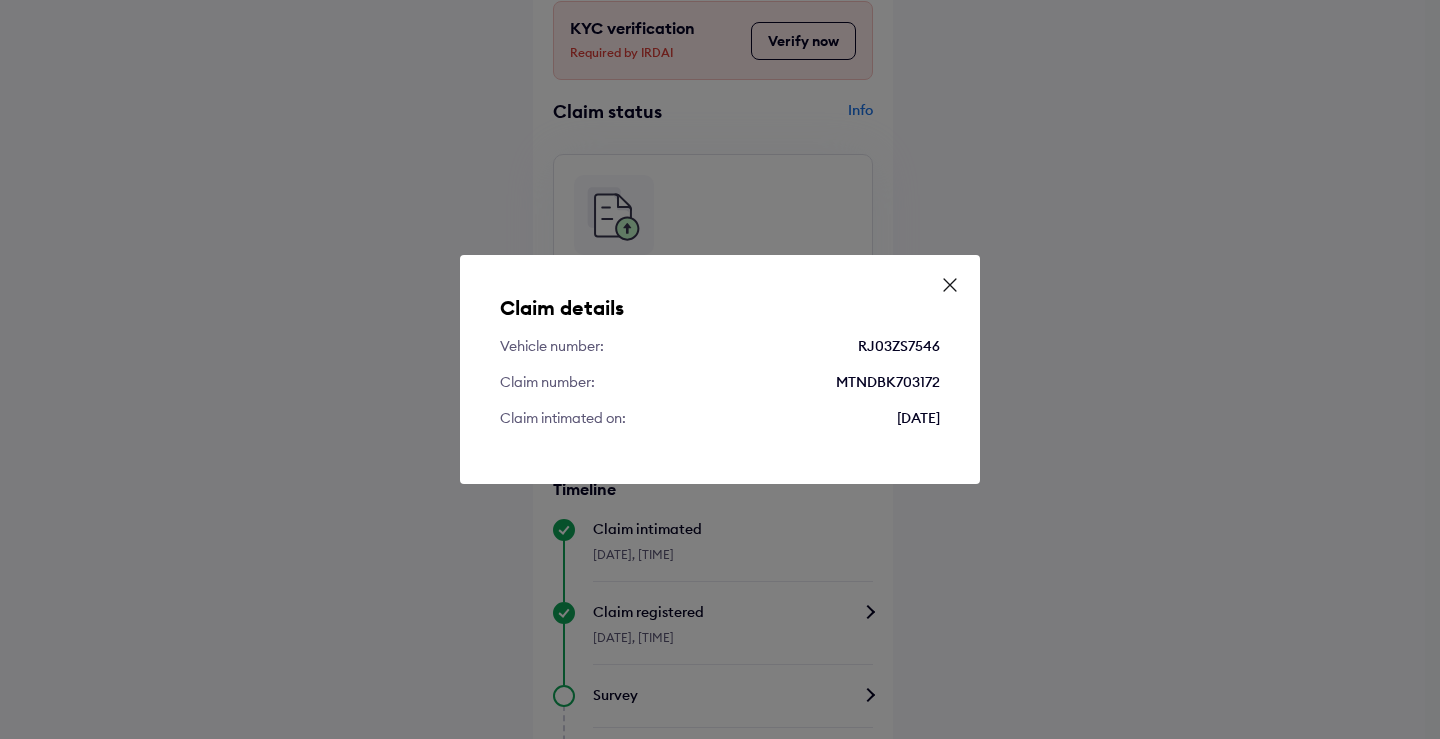 drag, startPoint x: 957, startPoint y: 288, endPoint x: 897, endPoint y: 285, distance: 60.074955 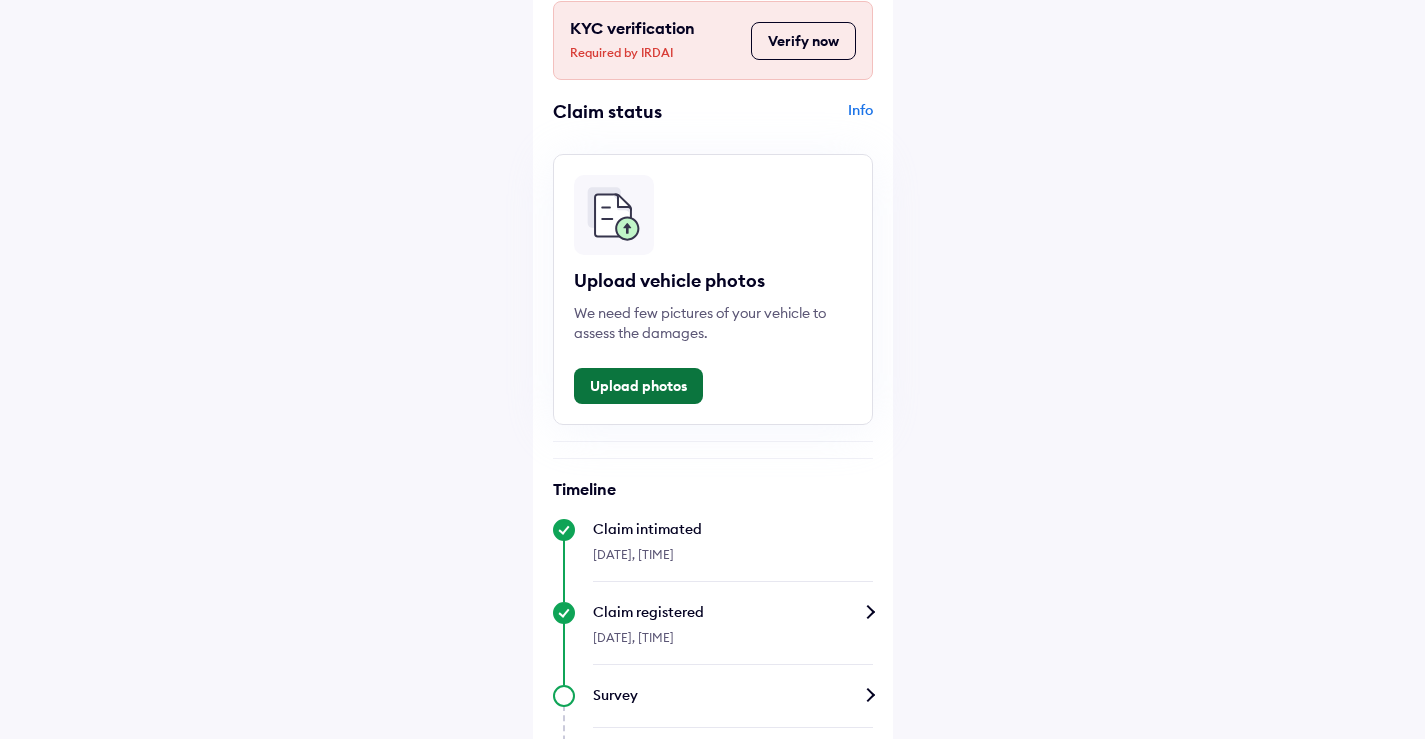 click on "Upload photos" at bounding box center (638, 386) 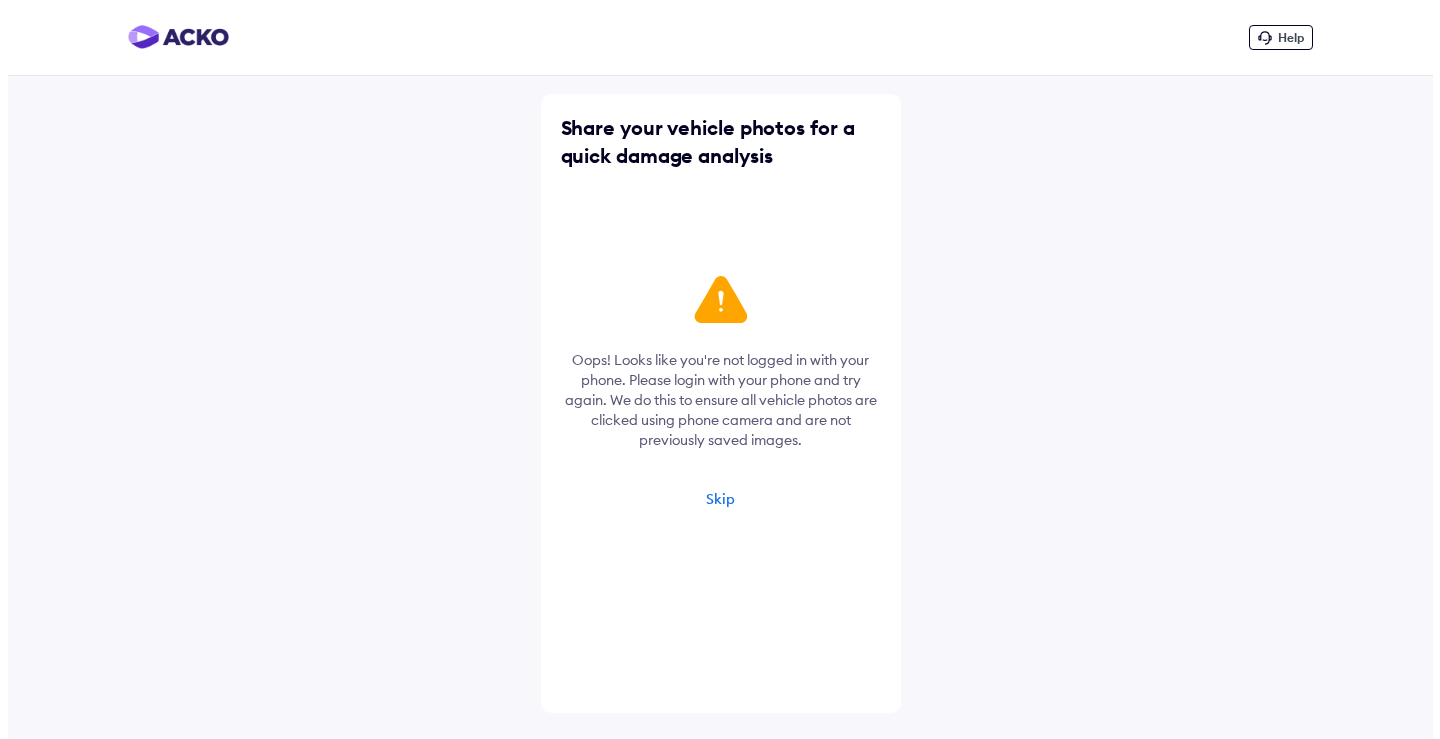 scroll, scrollTop: 0, scrollLeft: 0, axis: both 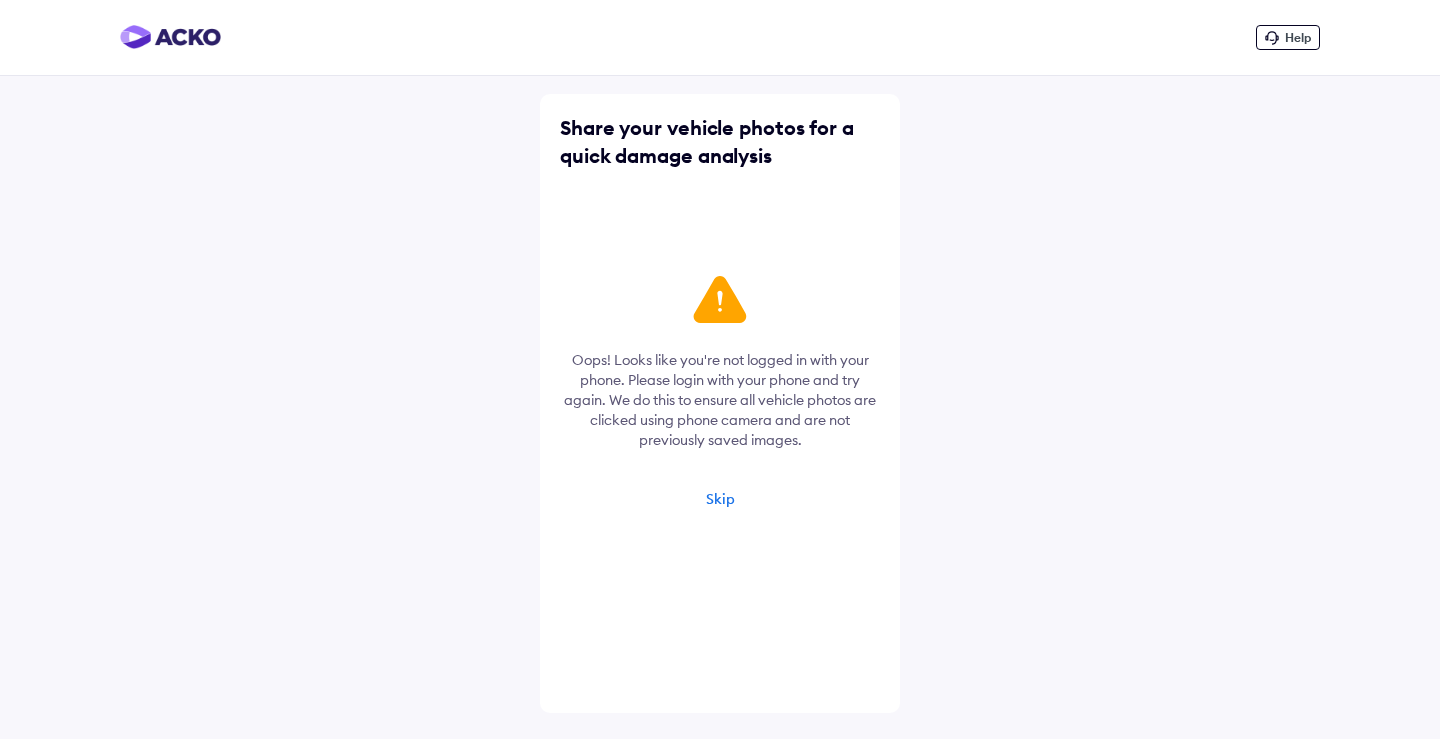 click on "Skip" at bounding box center (720, 499) 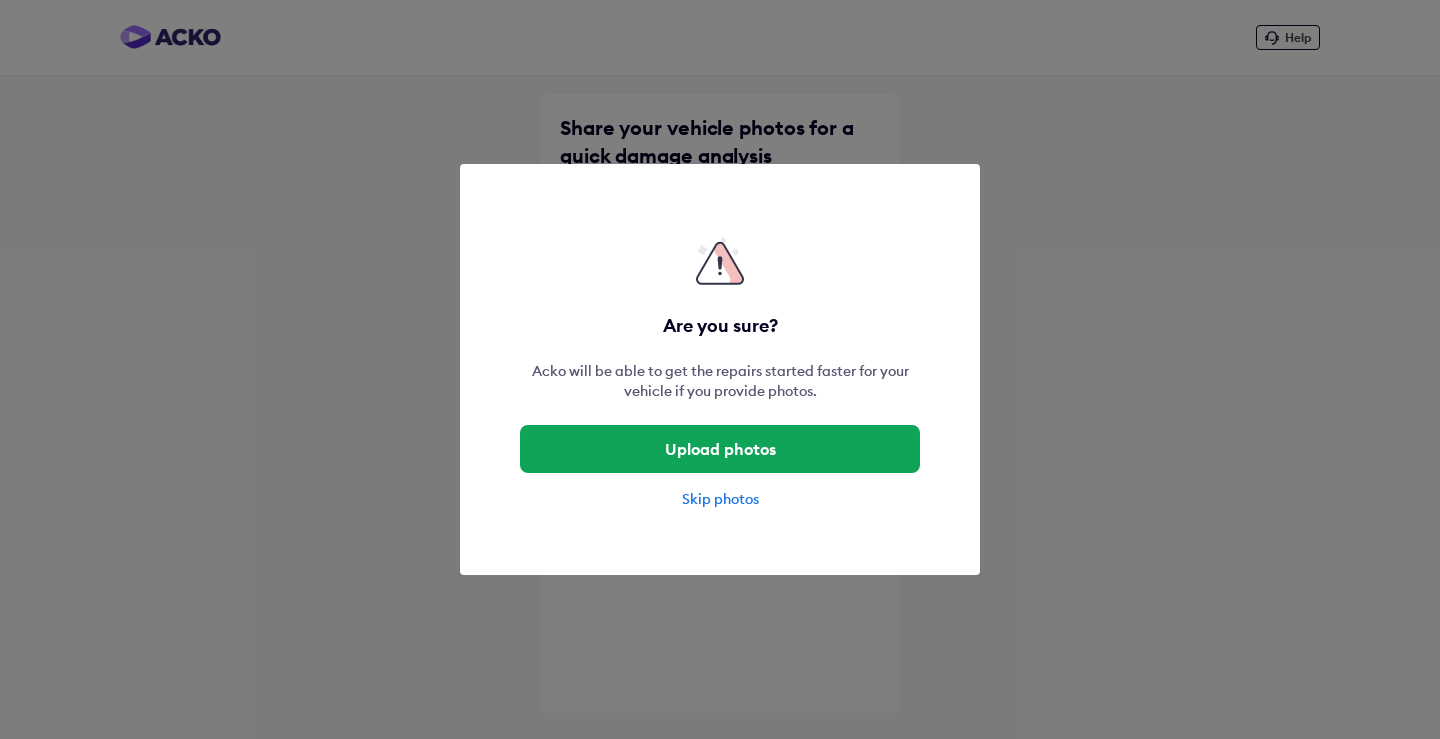 click on "Skip photos" at bounding box center [720, 499] 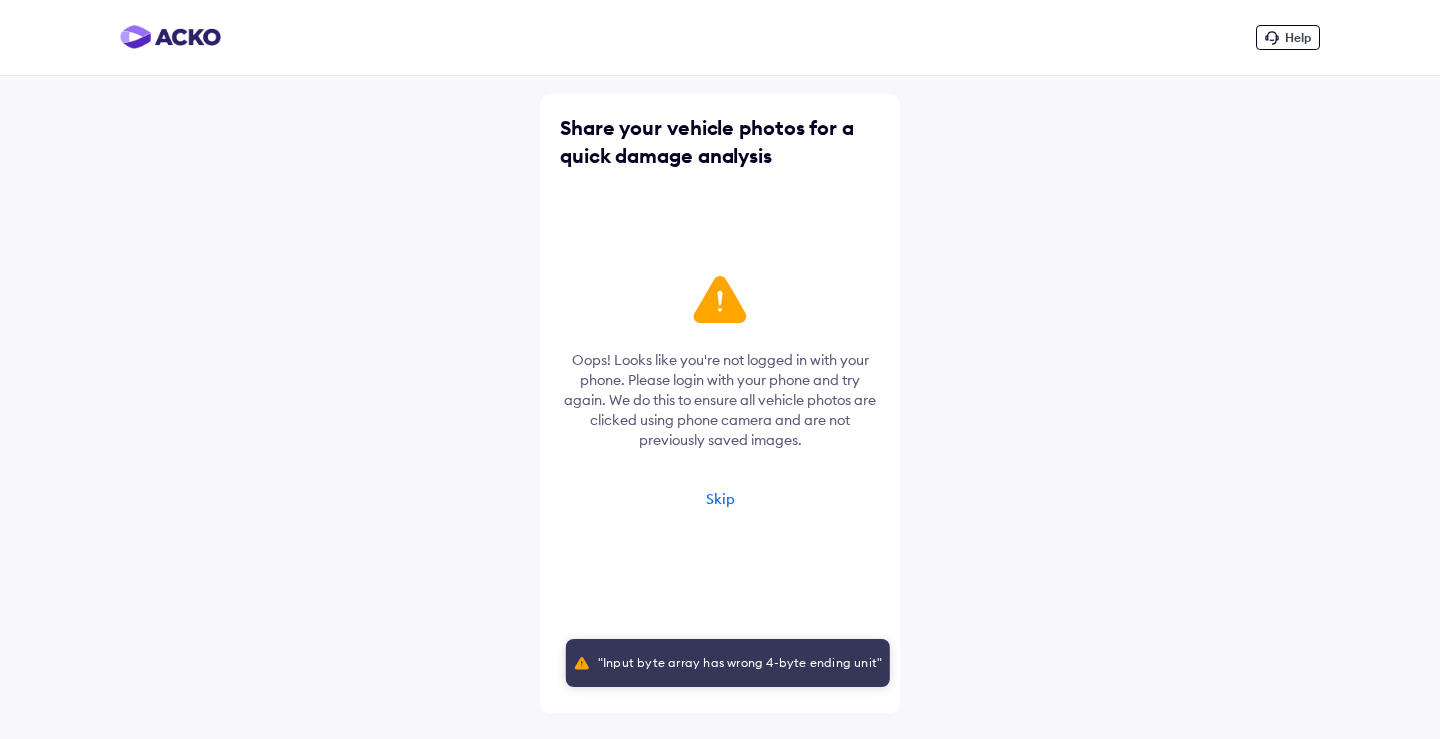 click on "Skip" at bounding box center (720, 499) 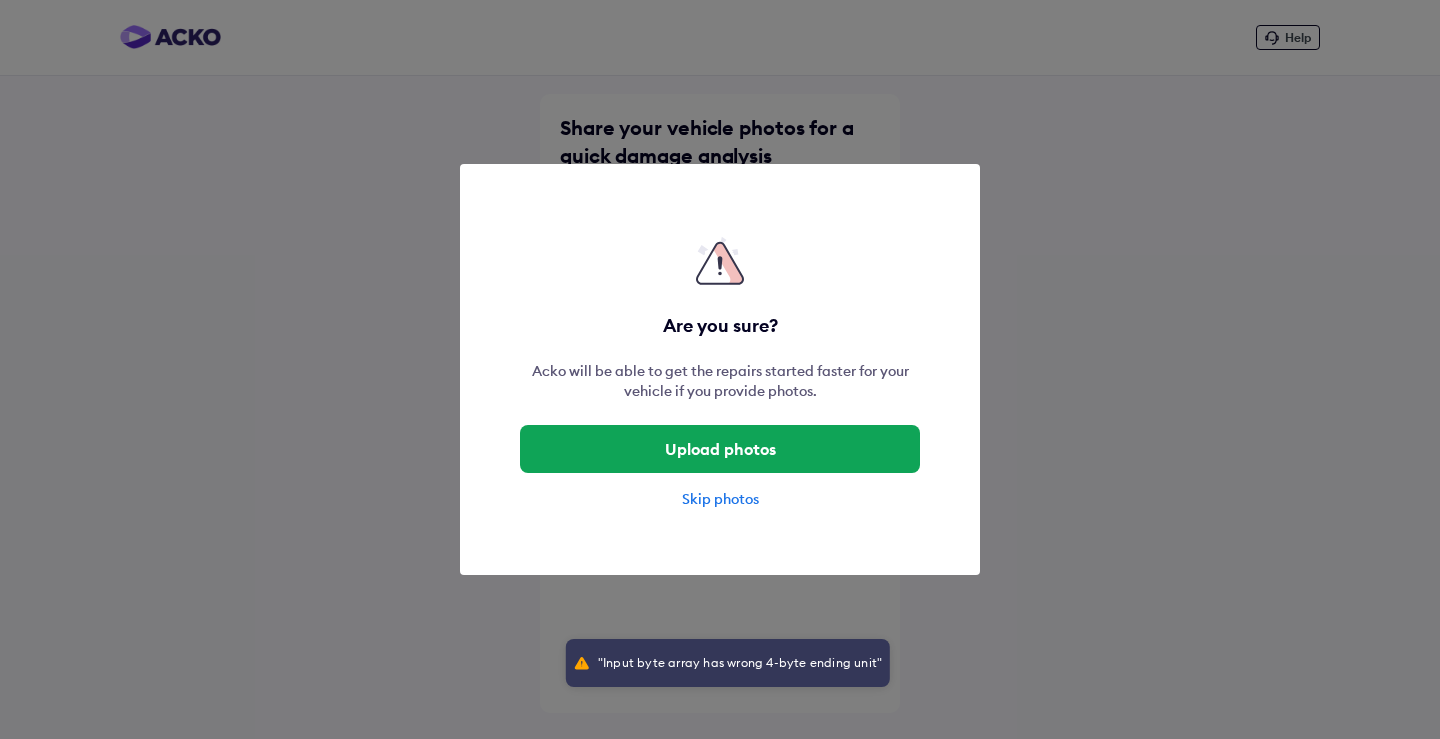 click on "Skip photos" at bounding box center (720, 499) 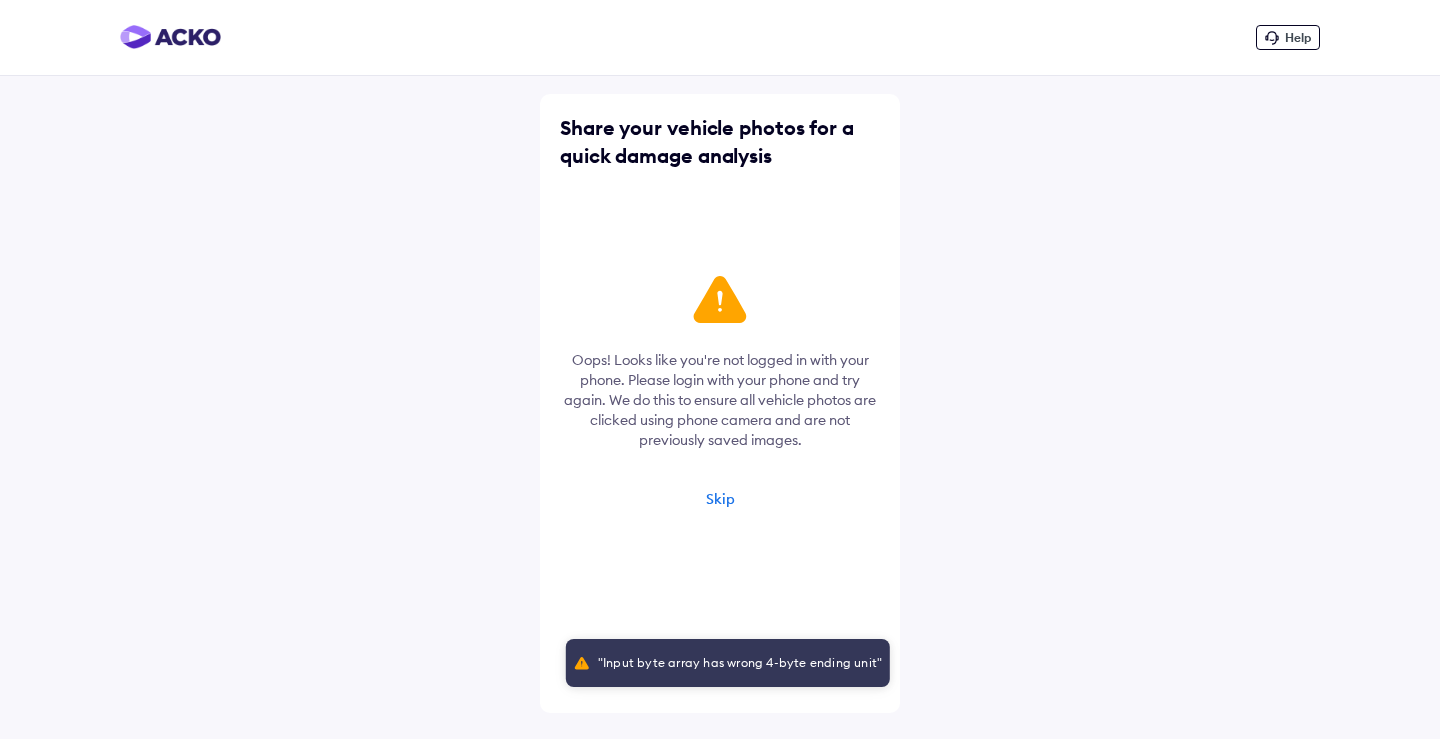 drag, startPoint x: 122, startPoint y: 37, endPoint x: 139, endPoint y: 37, distance: 17 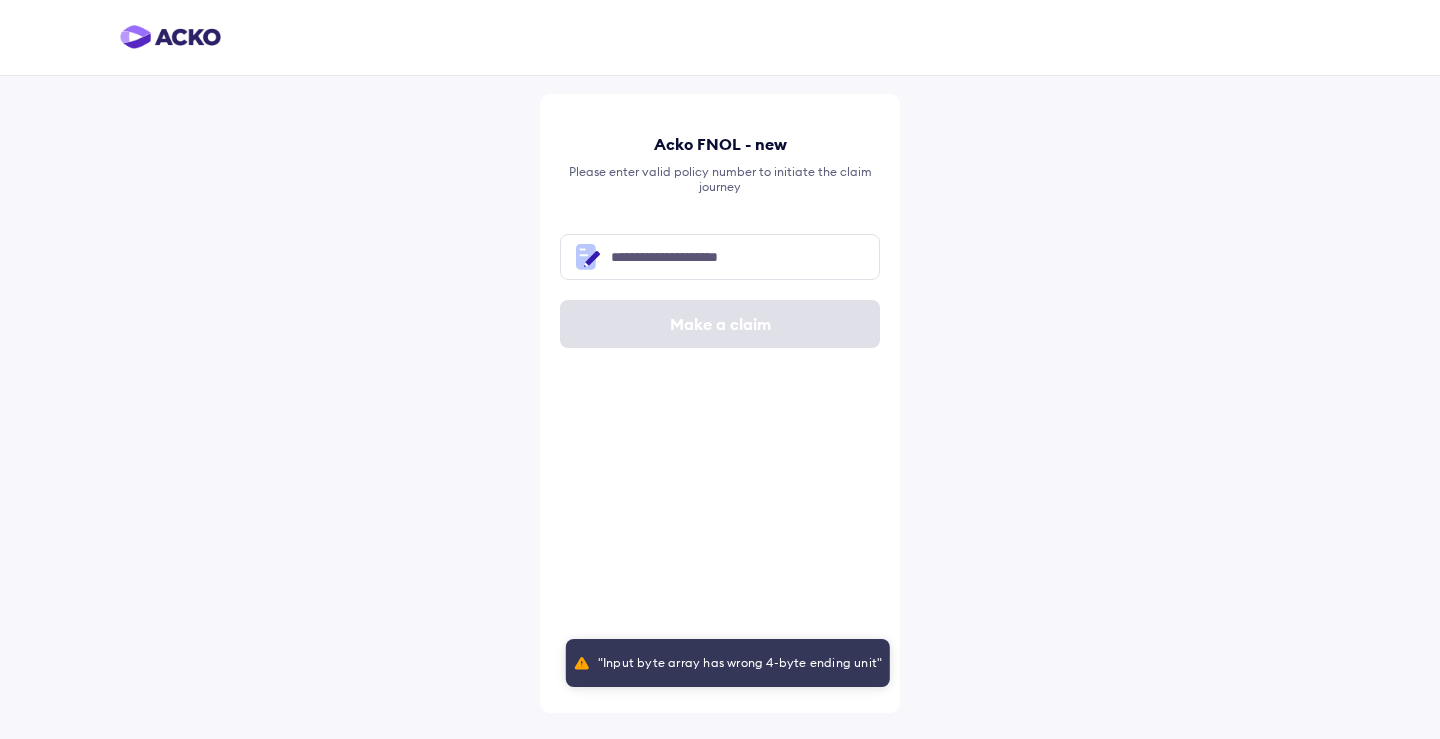 click at bounding box center [720, 38] 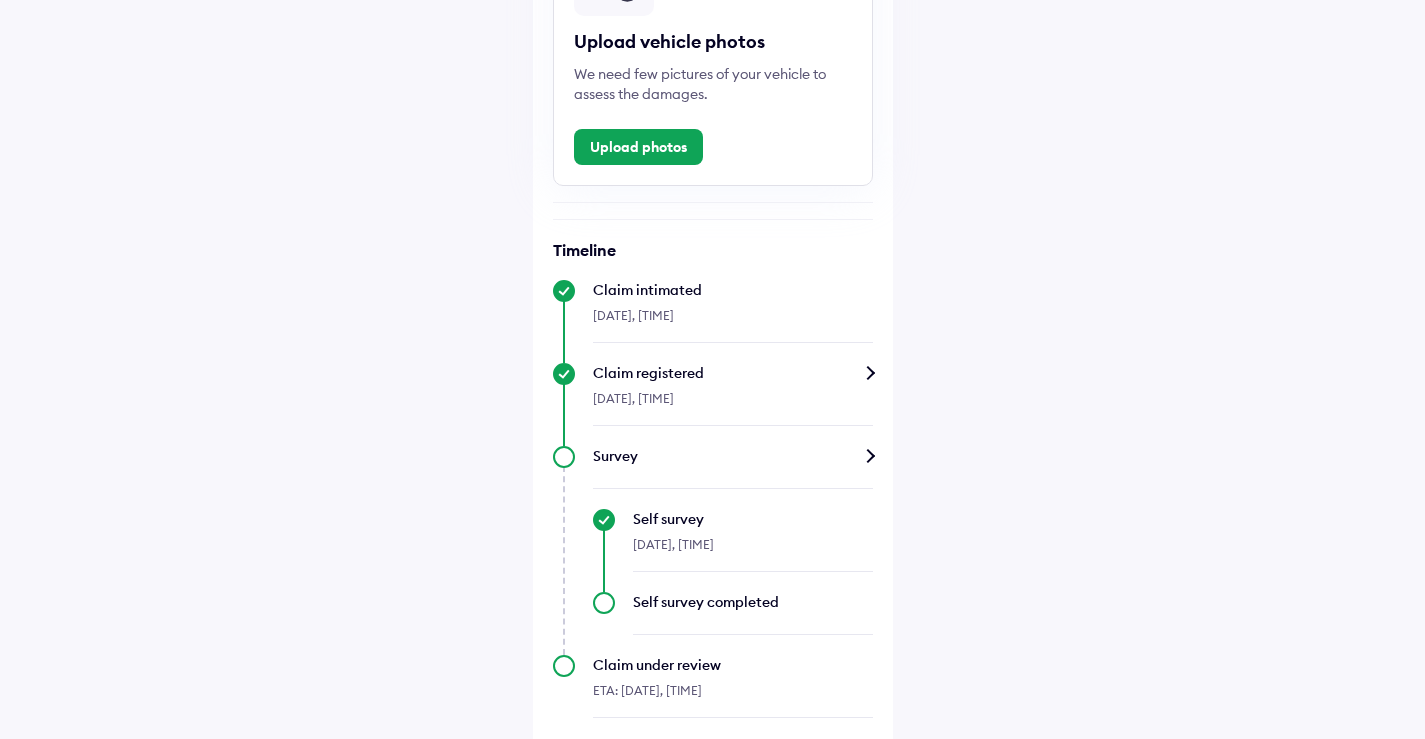 scroll, scrollTop: 358, scrollLeft: 0, axis: vertical 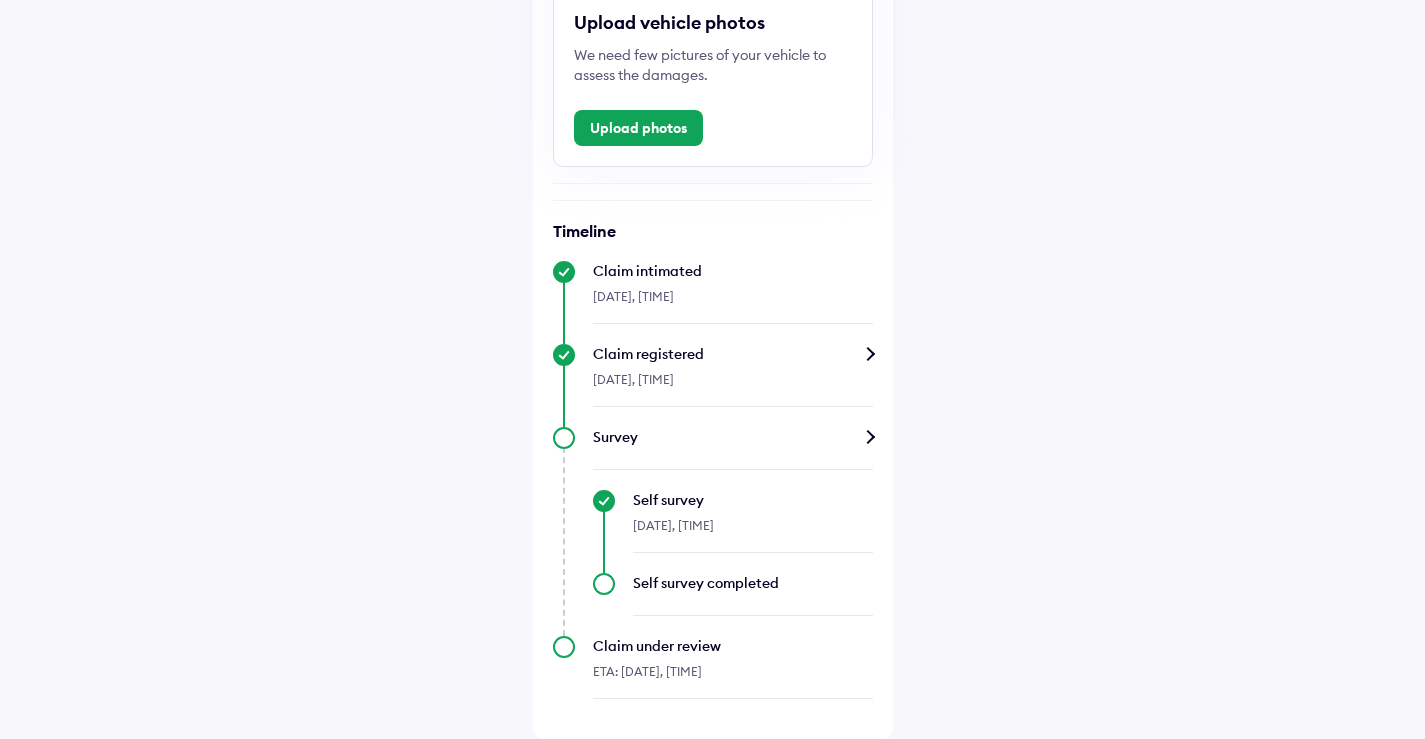 click on "Claim under review" at bounding box center (733, 646) 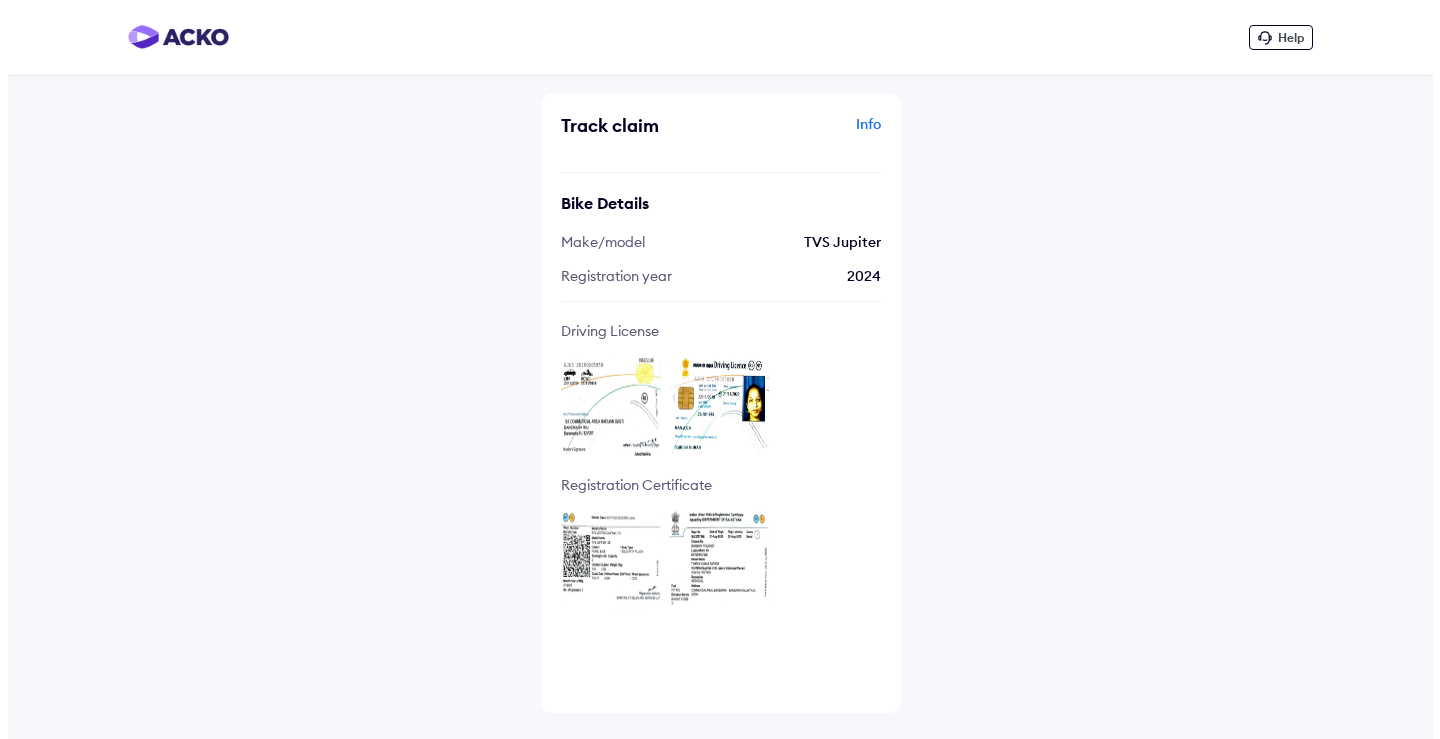 scroll, scrollTop: 0, scrollLeft: 0, axis: both 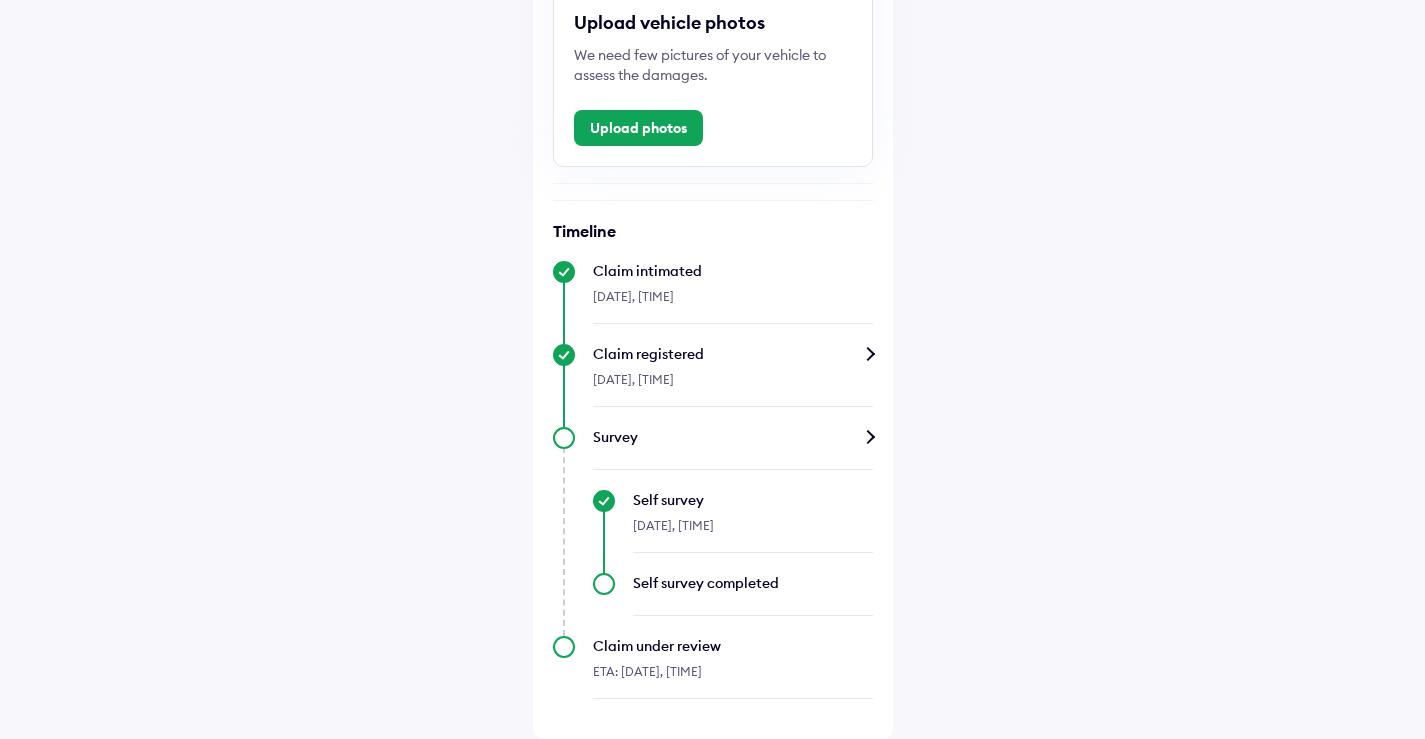 click on "Self survey [DATE], [TIME]" at bounding box center [733, 521] 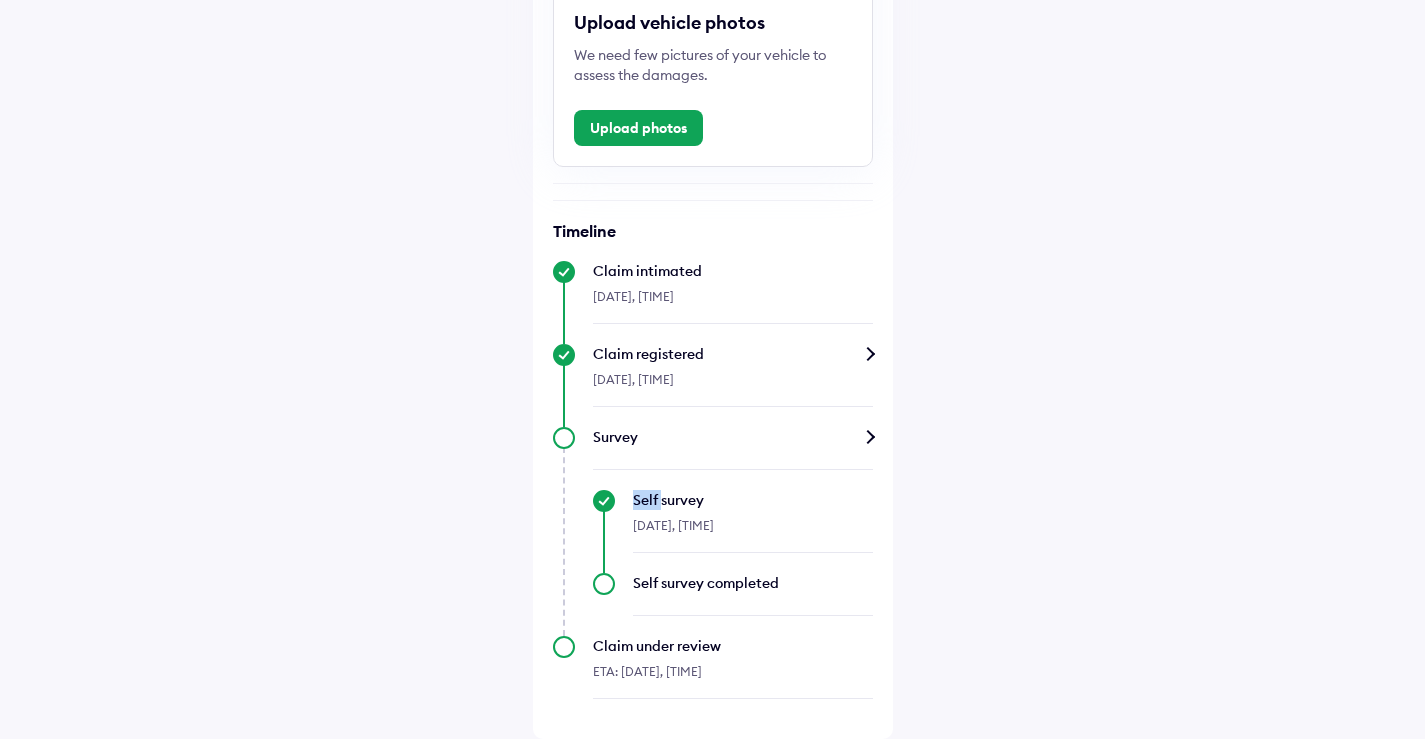 click on "Self survey [DATE], [TIME]" at bounding box center (733, 521) 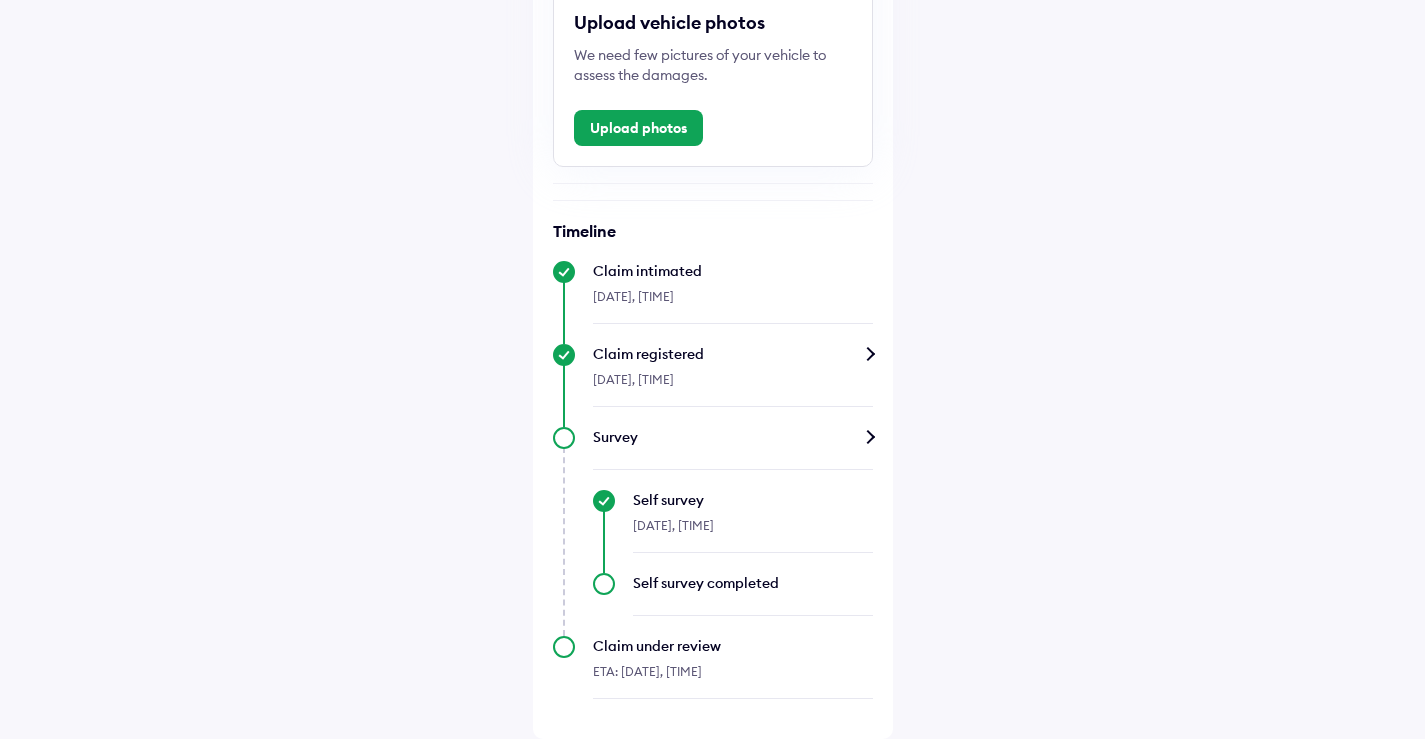 click on "[DATE], [TIME]" at bounding box center [753, 531] 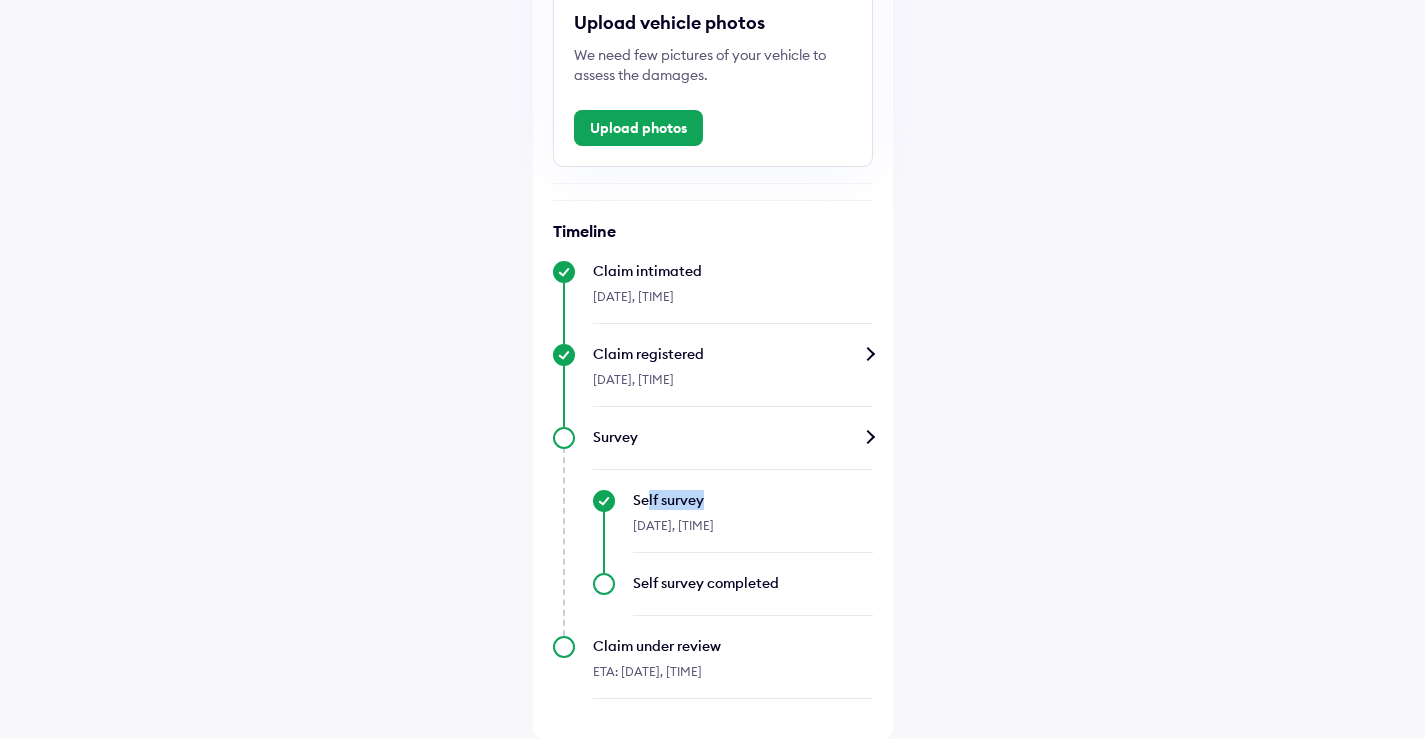 drag, startPoint x: 646, startPoint y: 498, endPoint x: 708, endPoint y: 508, distance: 62.801273 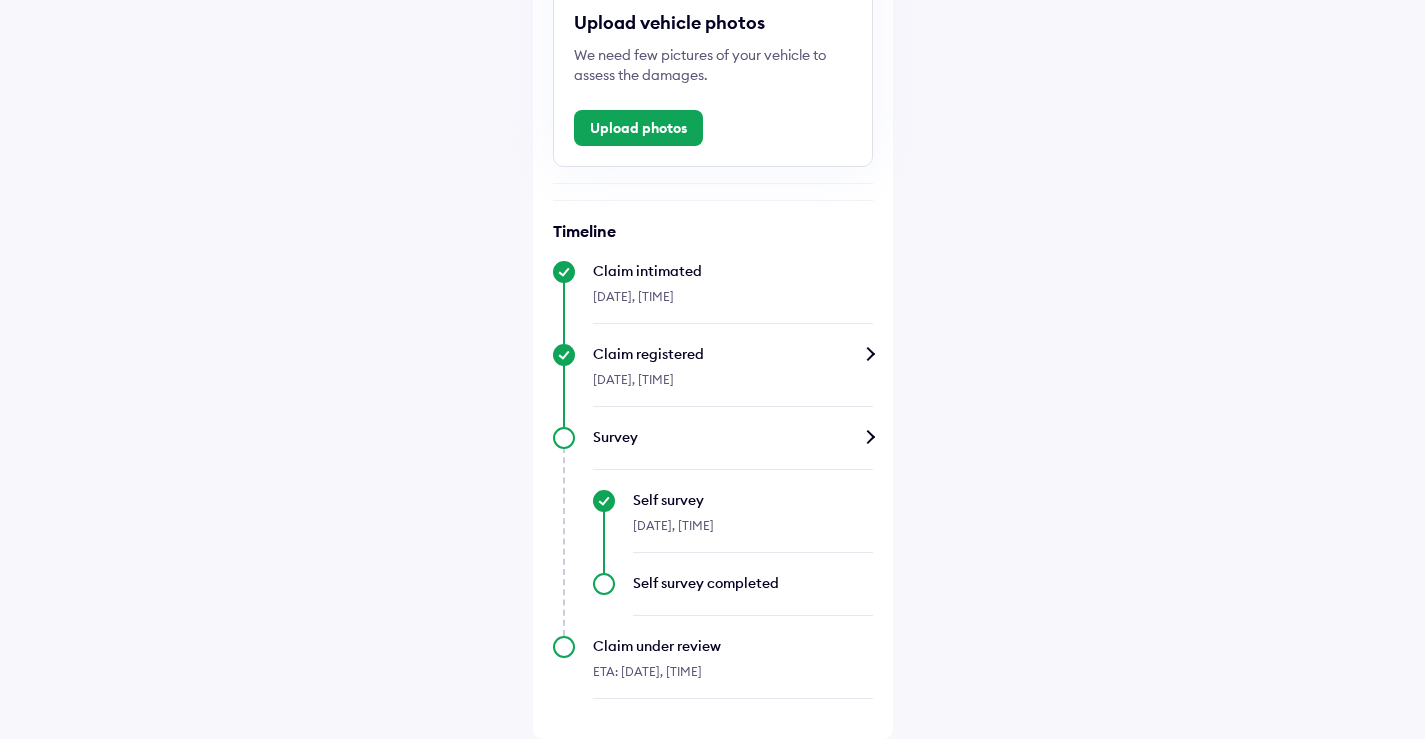 click on "[DATE], [TIME]" at bounding box center [753, 531] 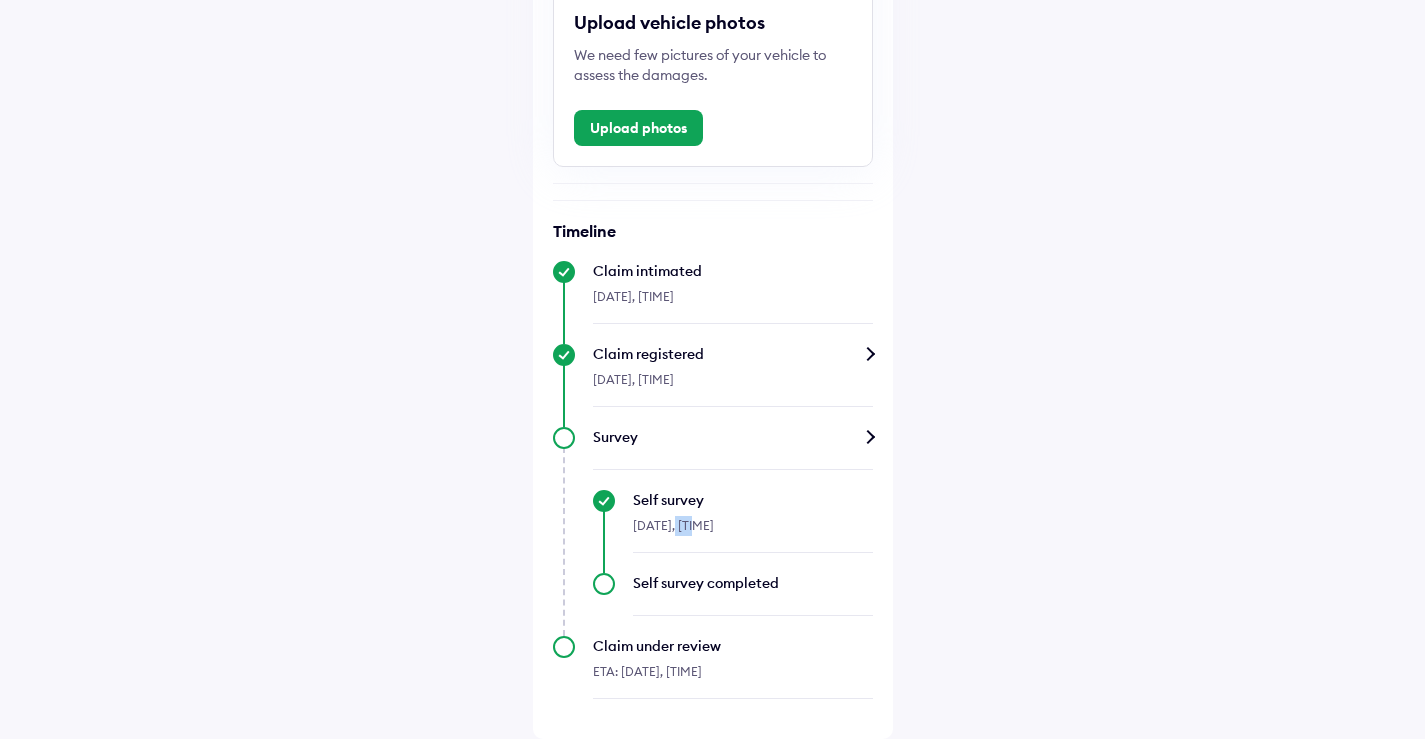 click on "[DATE], [TIME]" at bounding box center [753, 531] 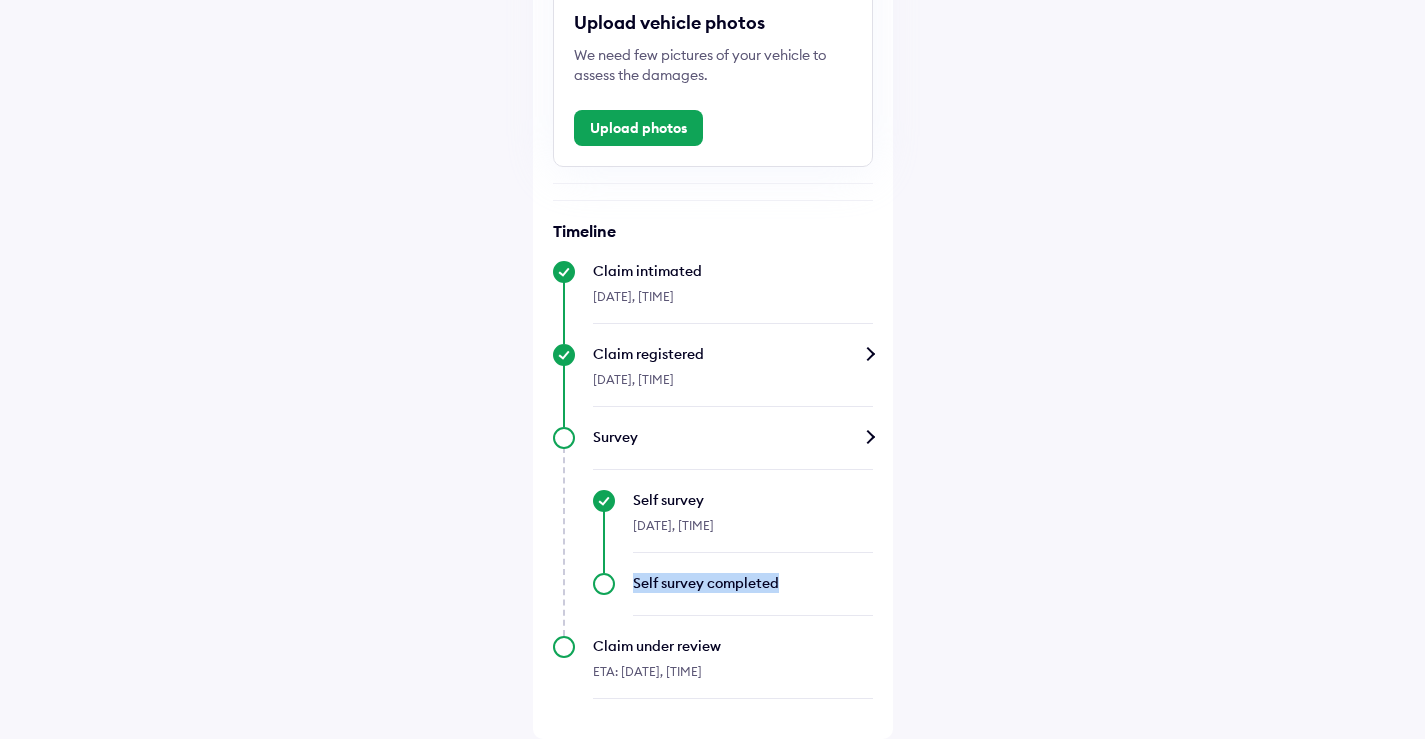drag, startPoint x: 630, startPoint y: 583, endPoint x: 777, endPoint y: 589, distance: 147.12239 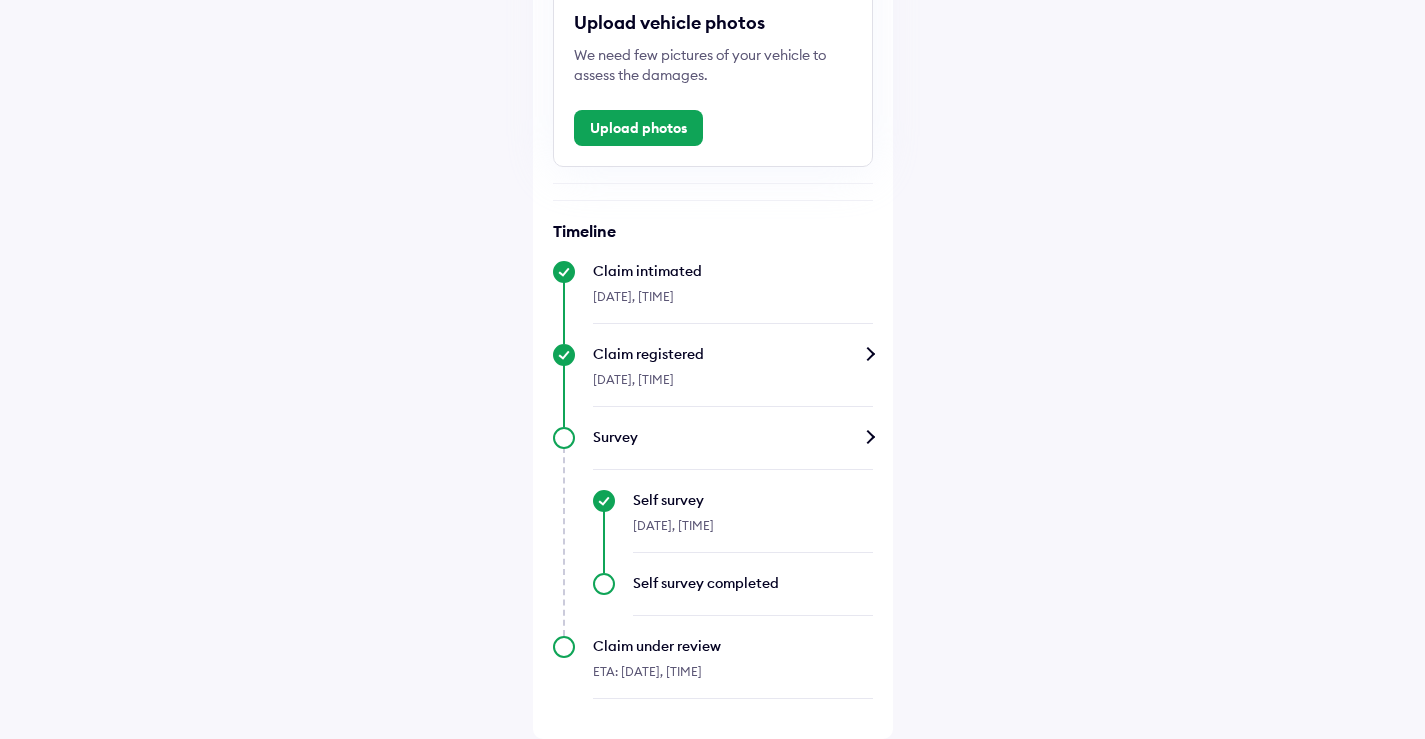 click on "Claim under review" at bounding box center [733, 646] 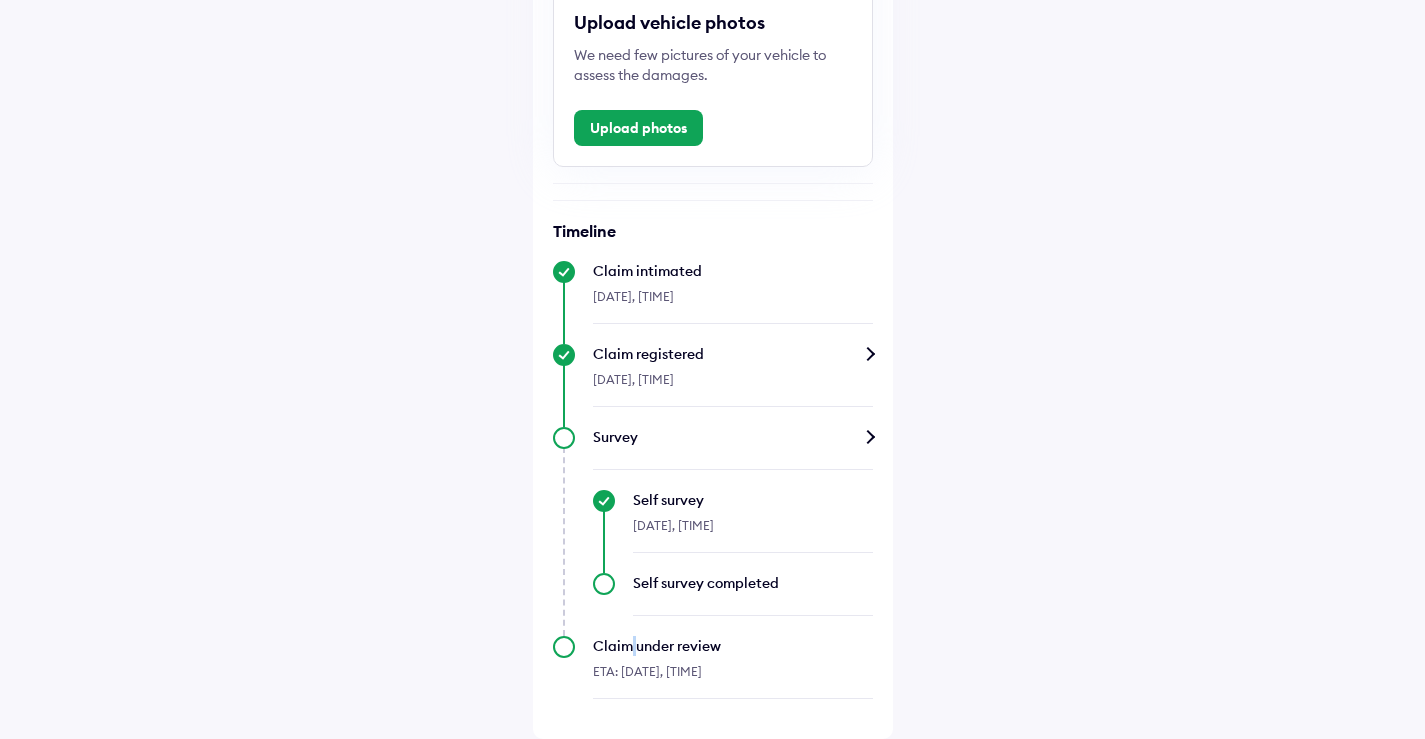 click on "Claim under review" at bounding box center (733, 646) 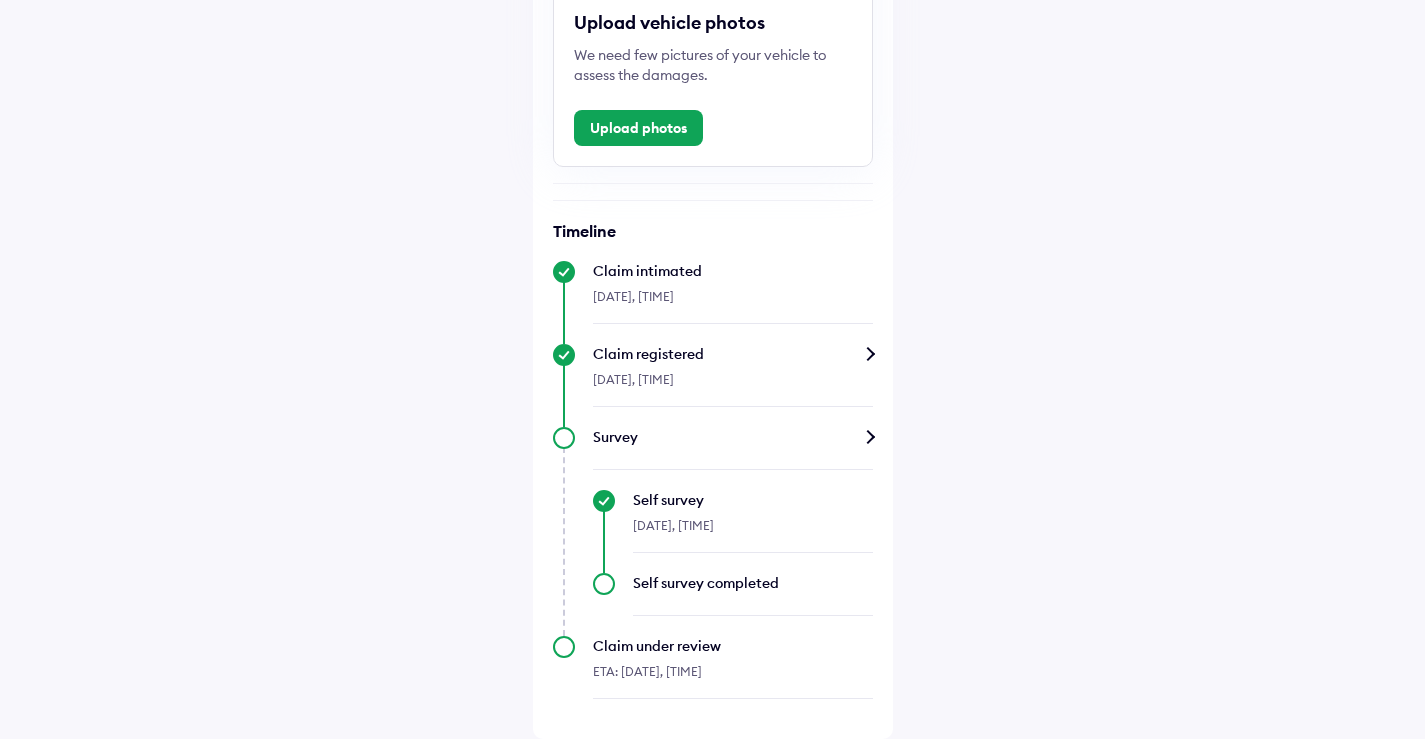 click on "Claim under review" at bounding box center [733, 646] 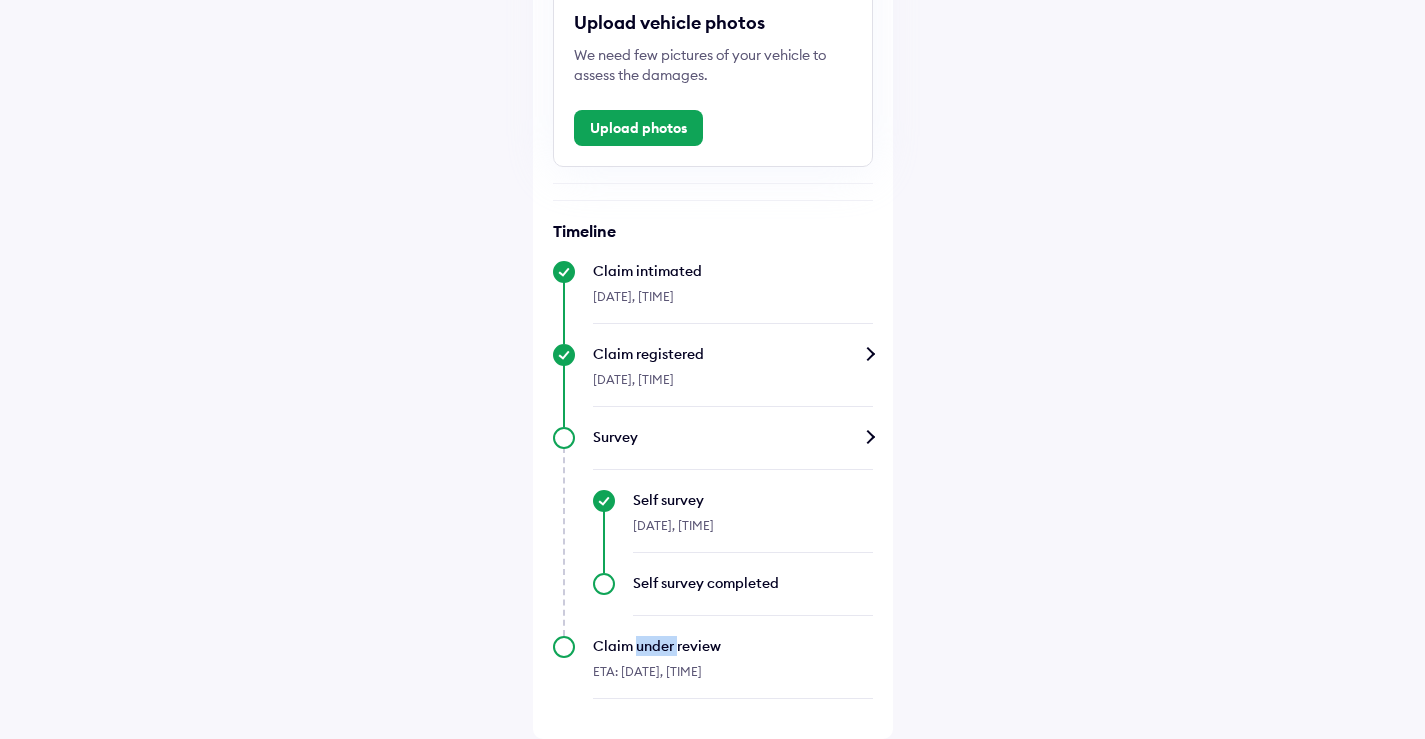 click on "Claim under review" at bounding box center [733, 646] 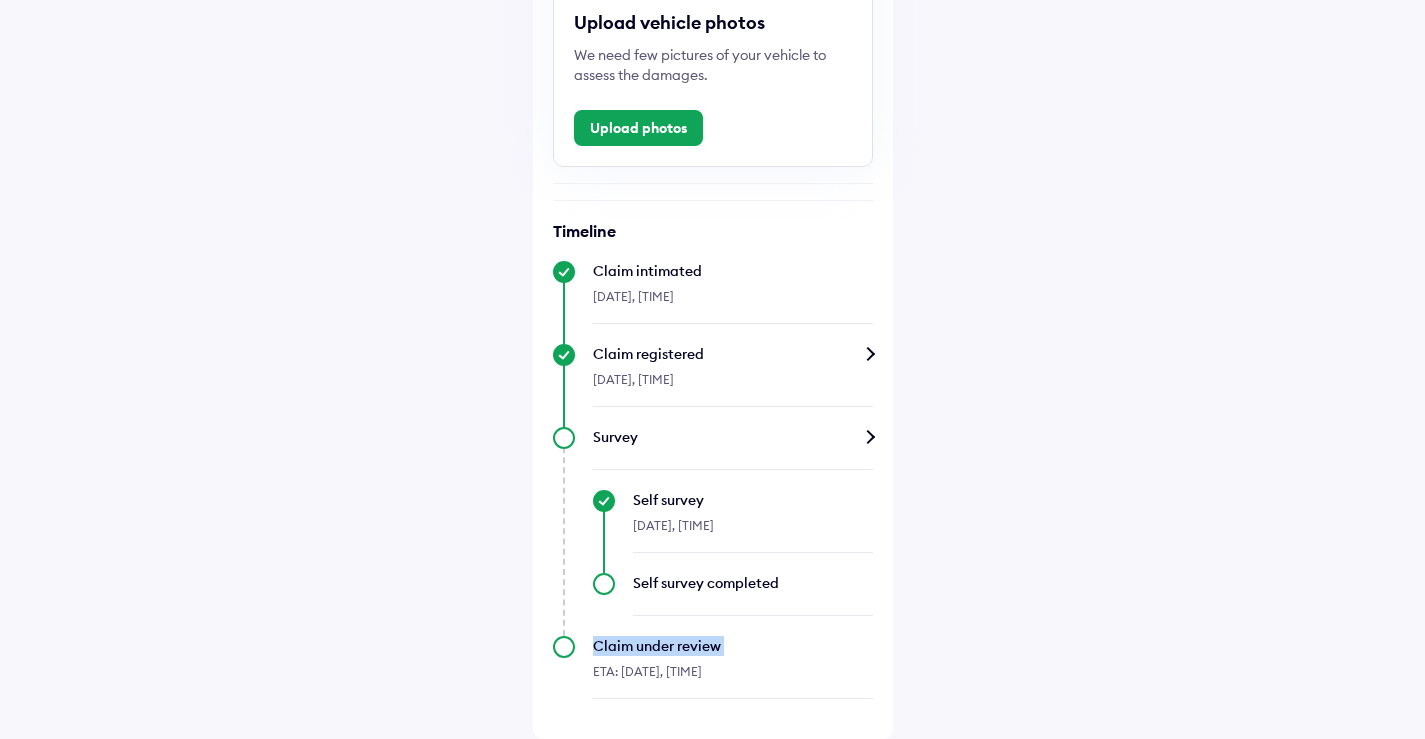 drag, startPoint x: 650, startPoint y: 648, endPoint x: 667, endPoint y: 649, distance: 17.029387 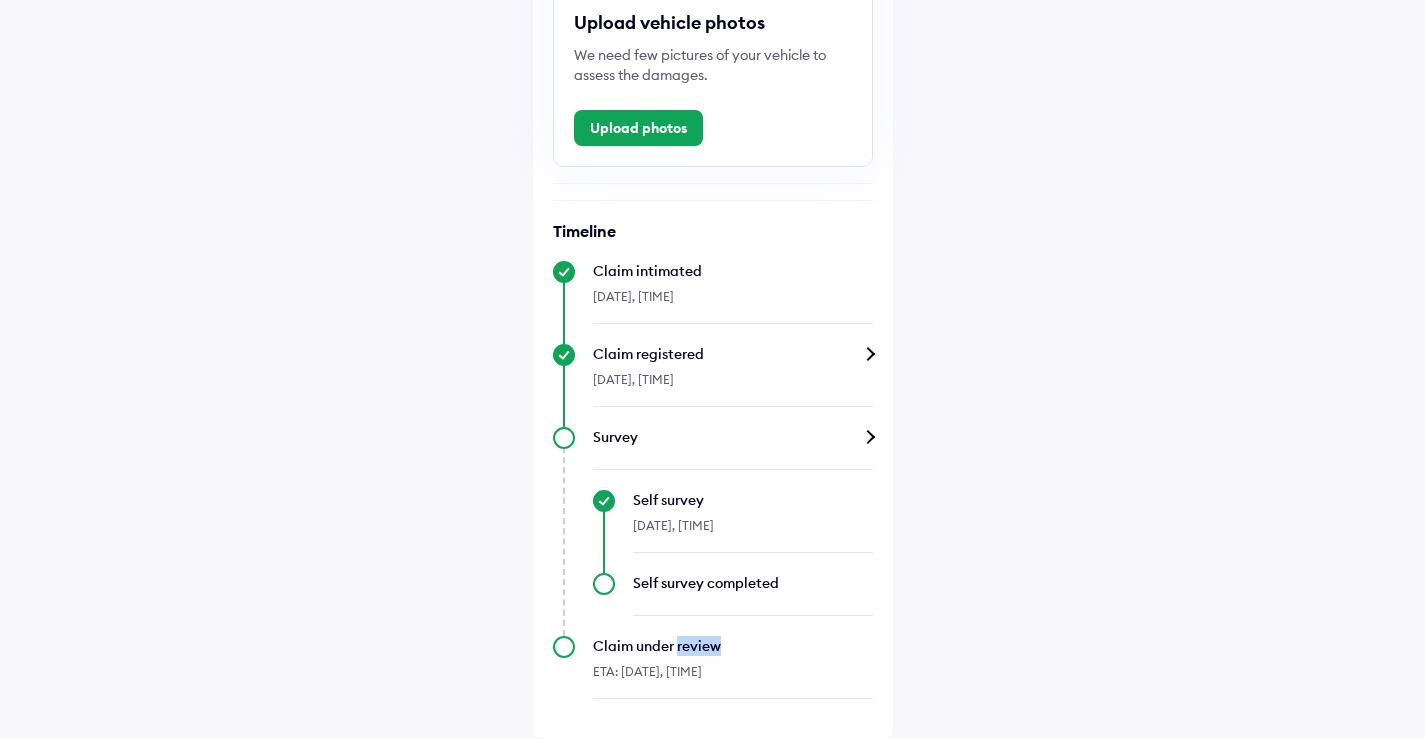 click on "Claim under review" at bounding box center [733, 646] 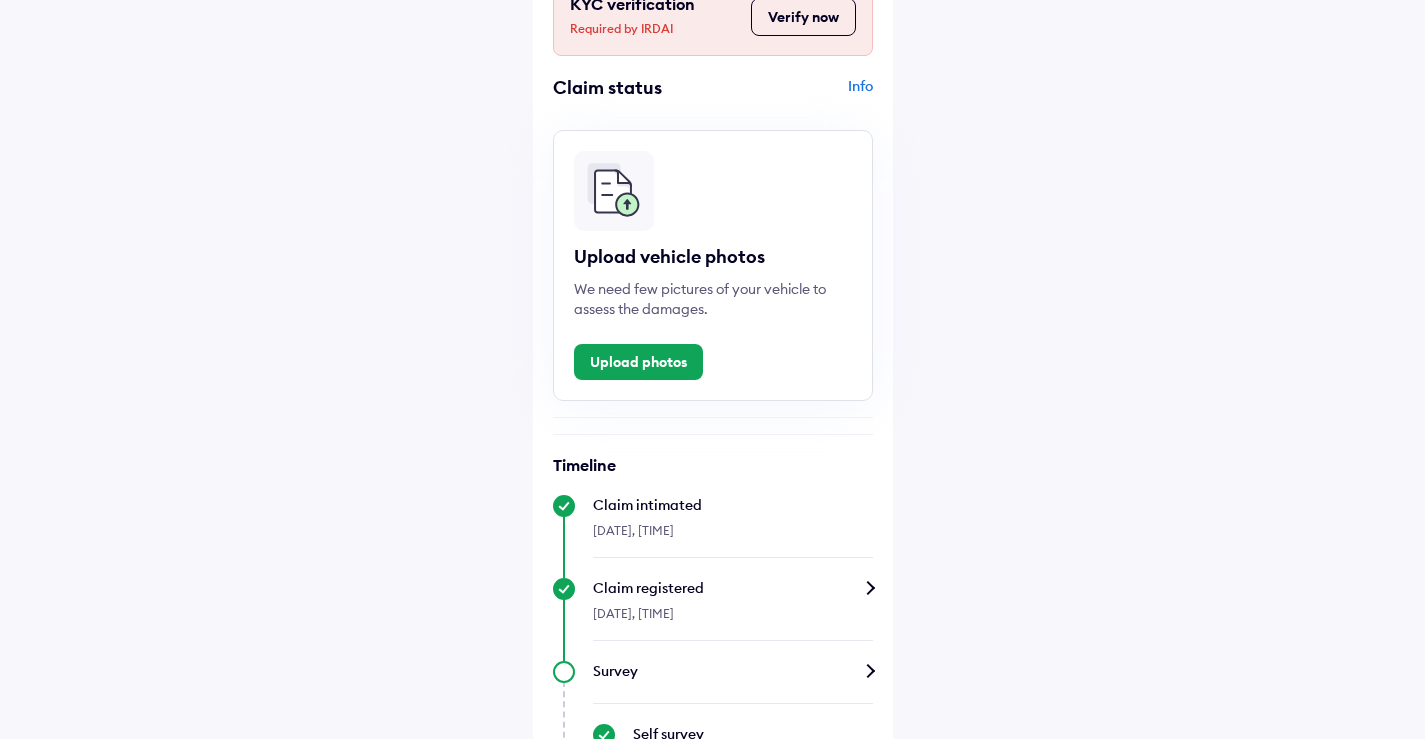 scroll, scrollTop: 0, scrollLeft: 0, axis: both 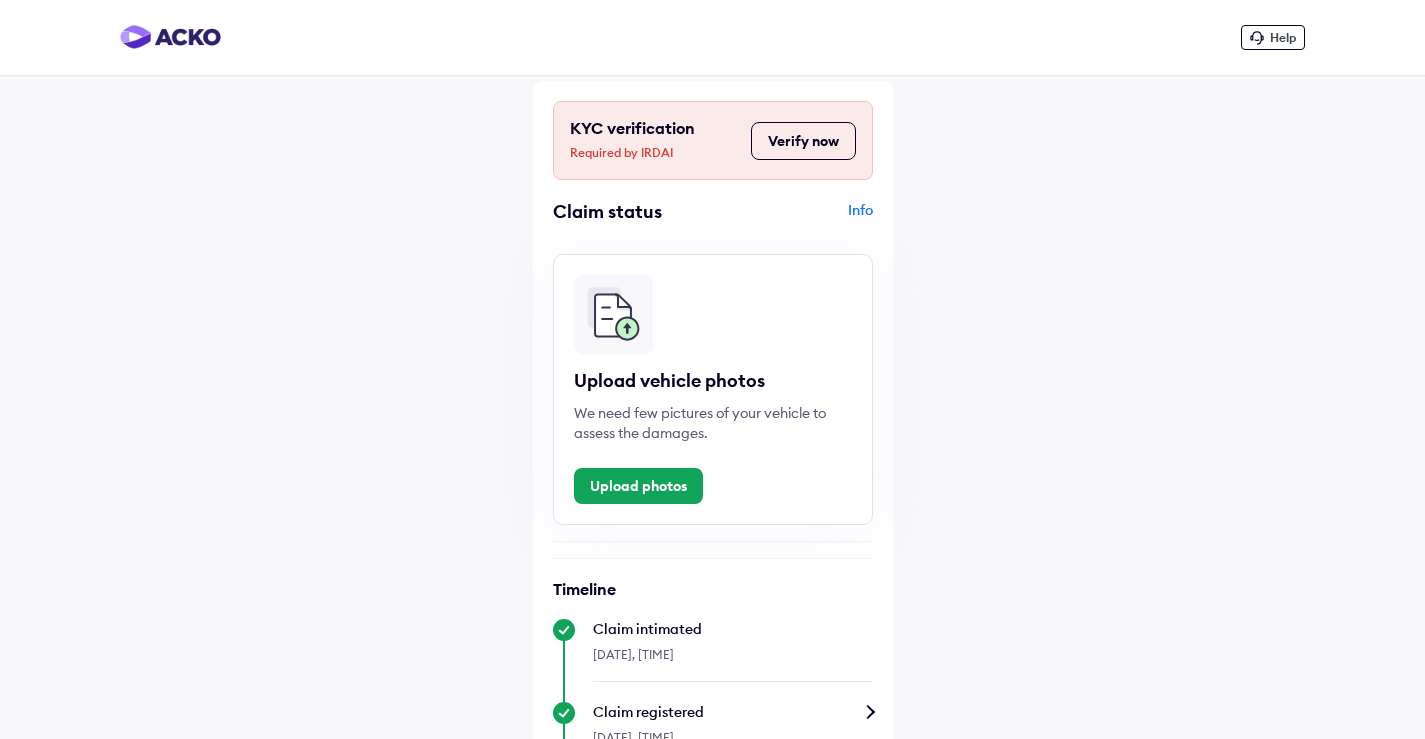 click on "Info" at bounding box center [795, 219] 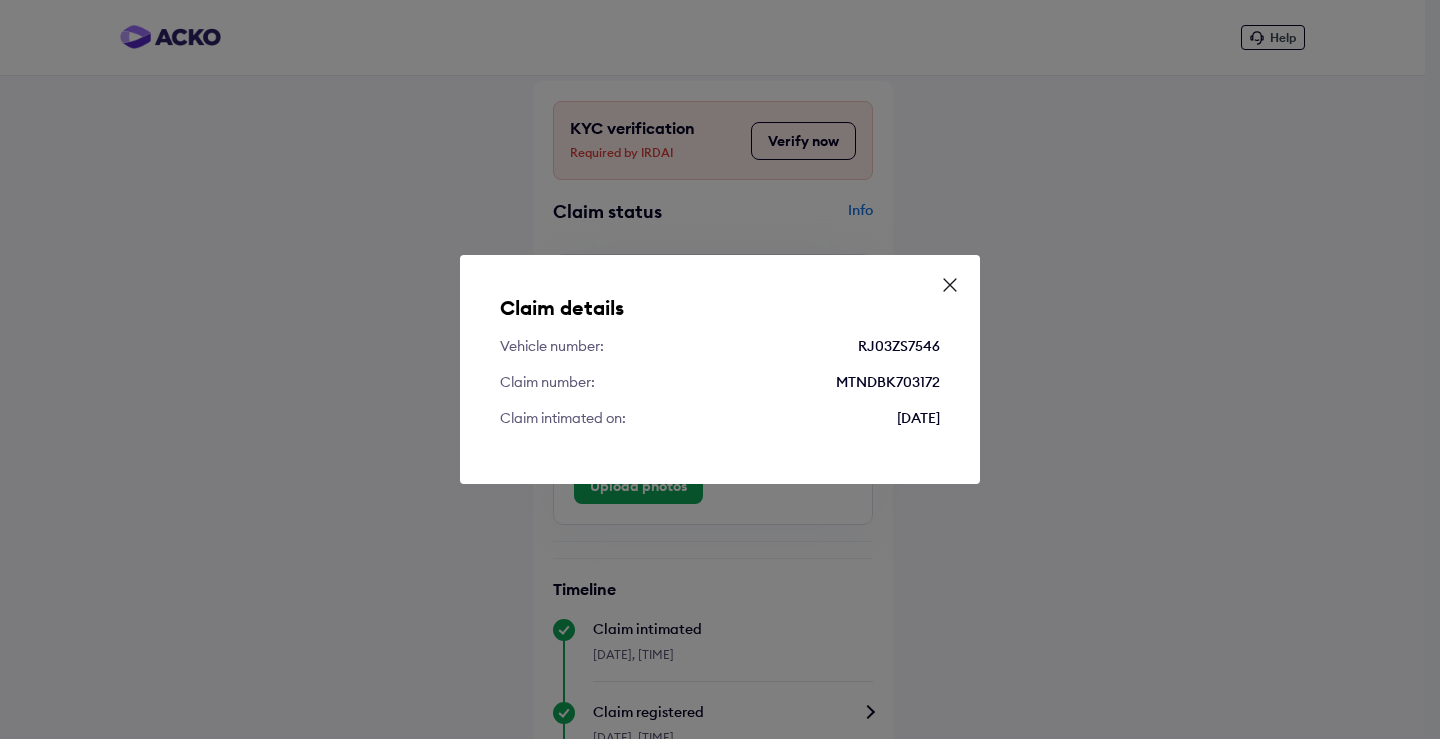 click 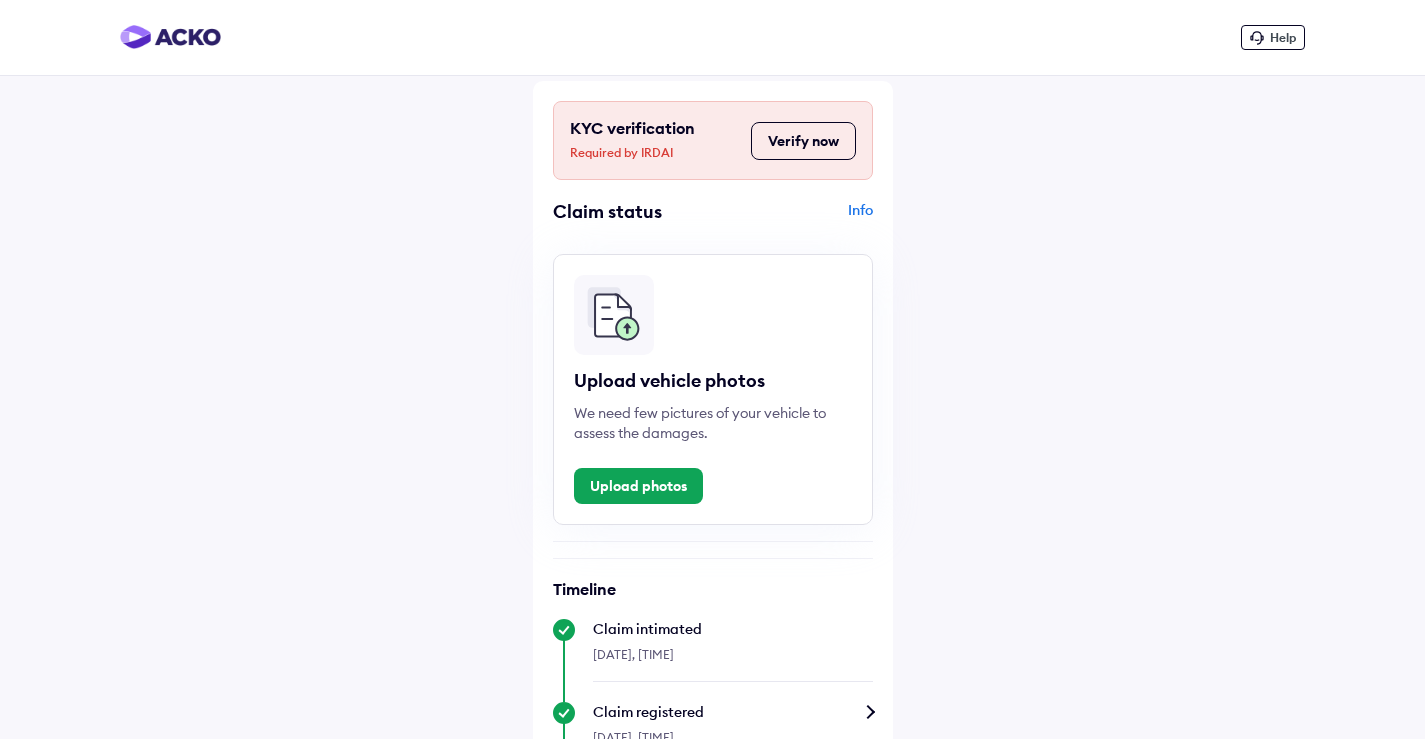 click on "Help" at bounding box center [712, 38] 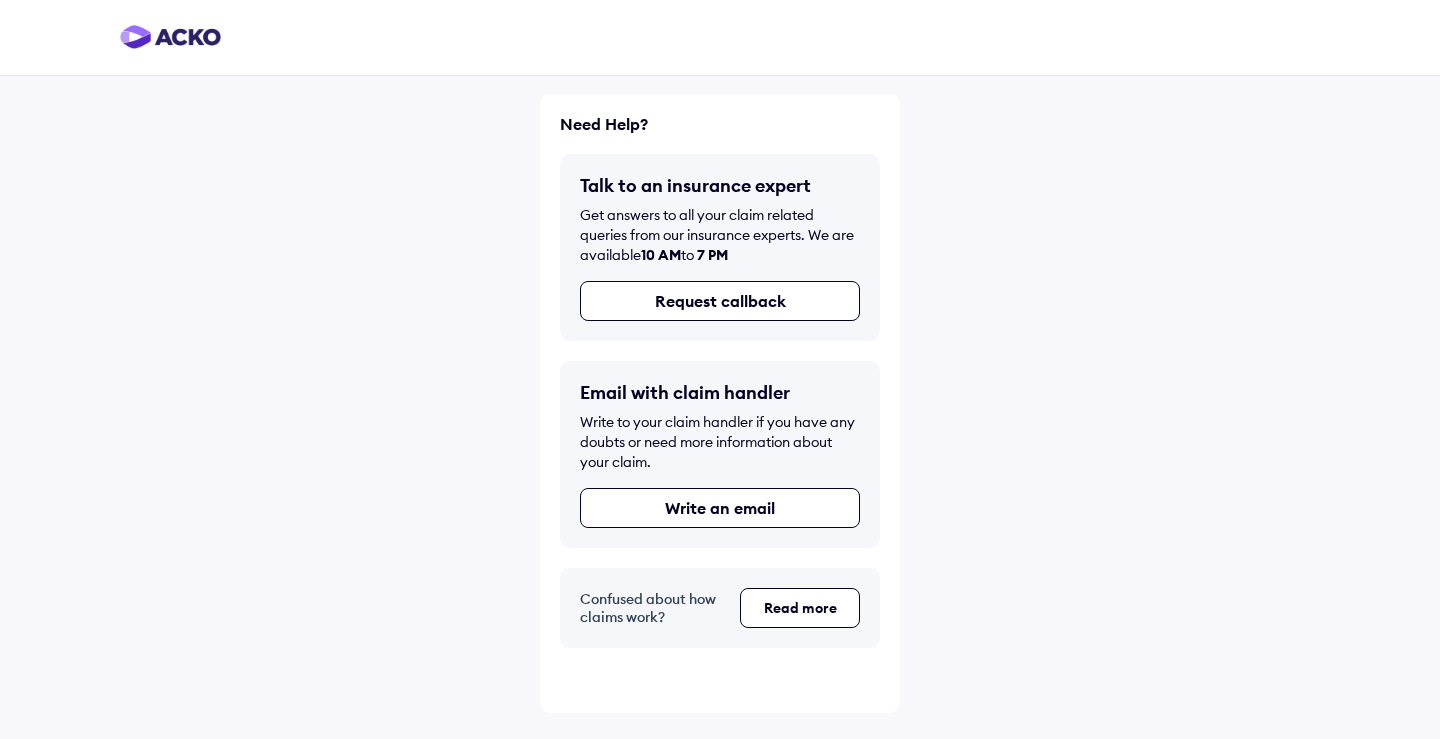scroll, scrollTop: 0, scrollLeft: 0, axis: both 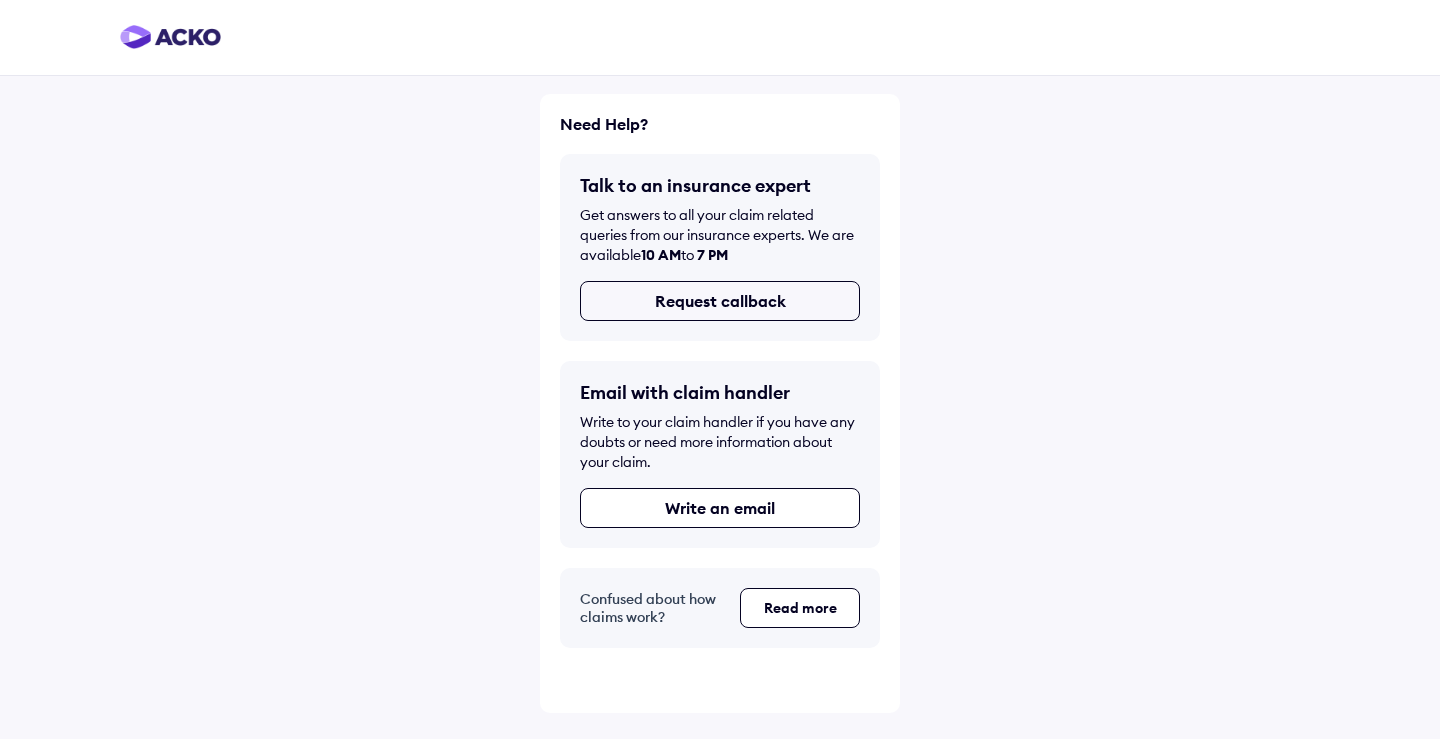 click on "Request callback" at bounding box center [720, 301] 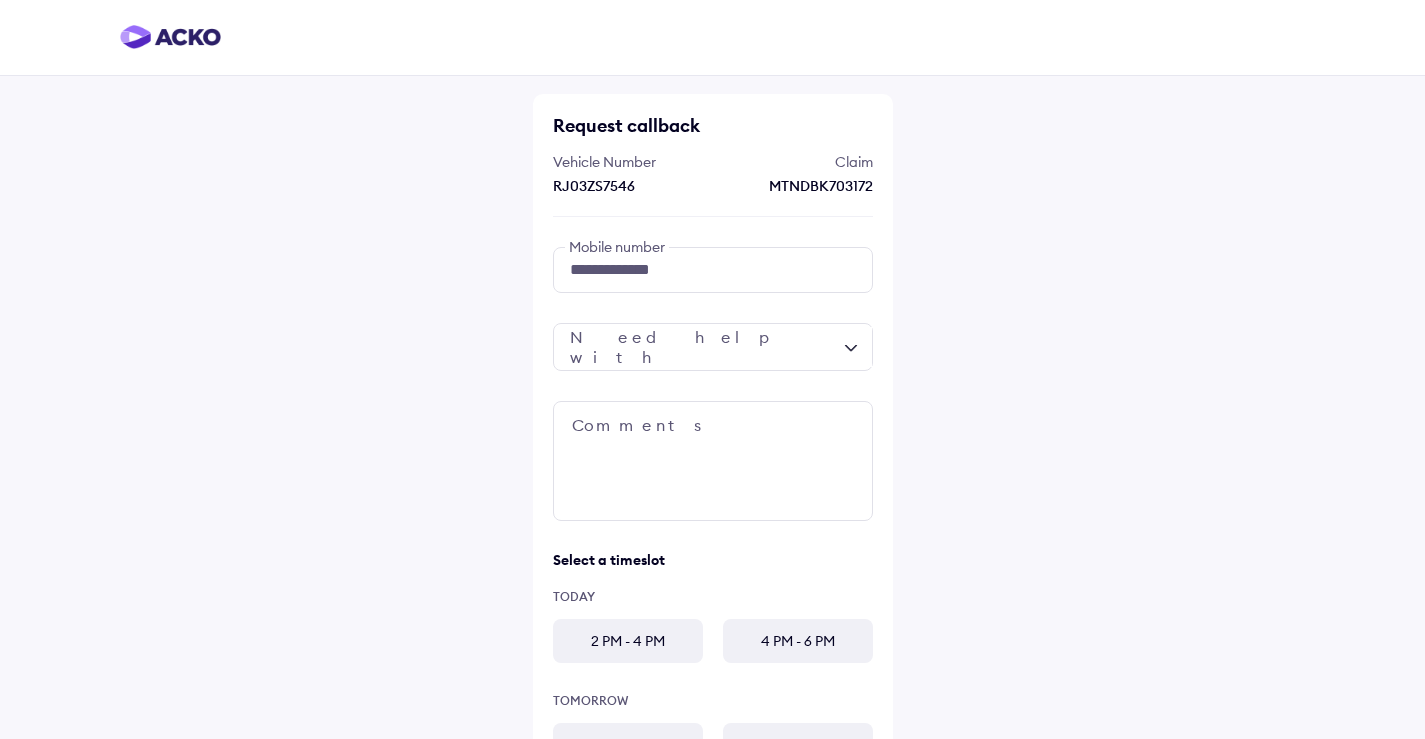 scroll, scrollTop: 0, scrollLeft: 0, axis: both 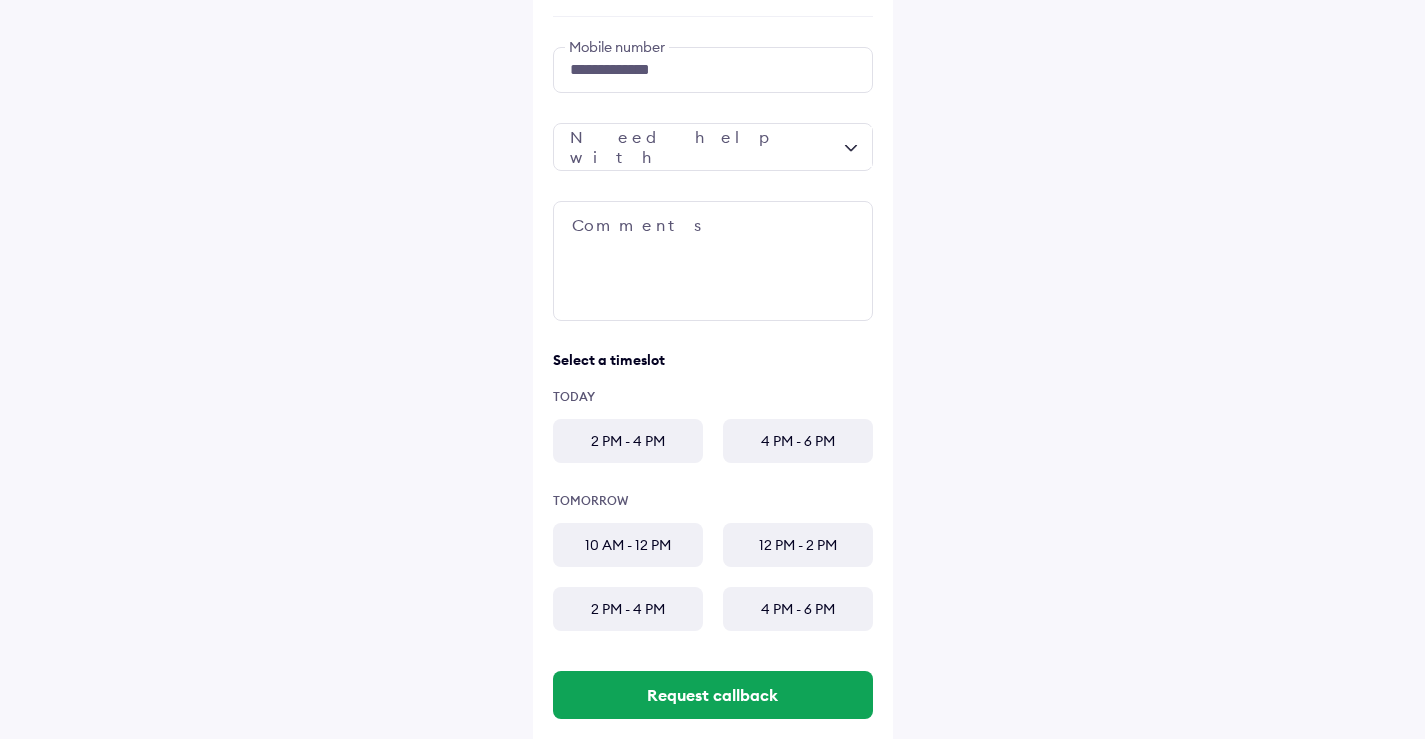 click at bounding box center [713, 147] 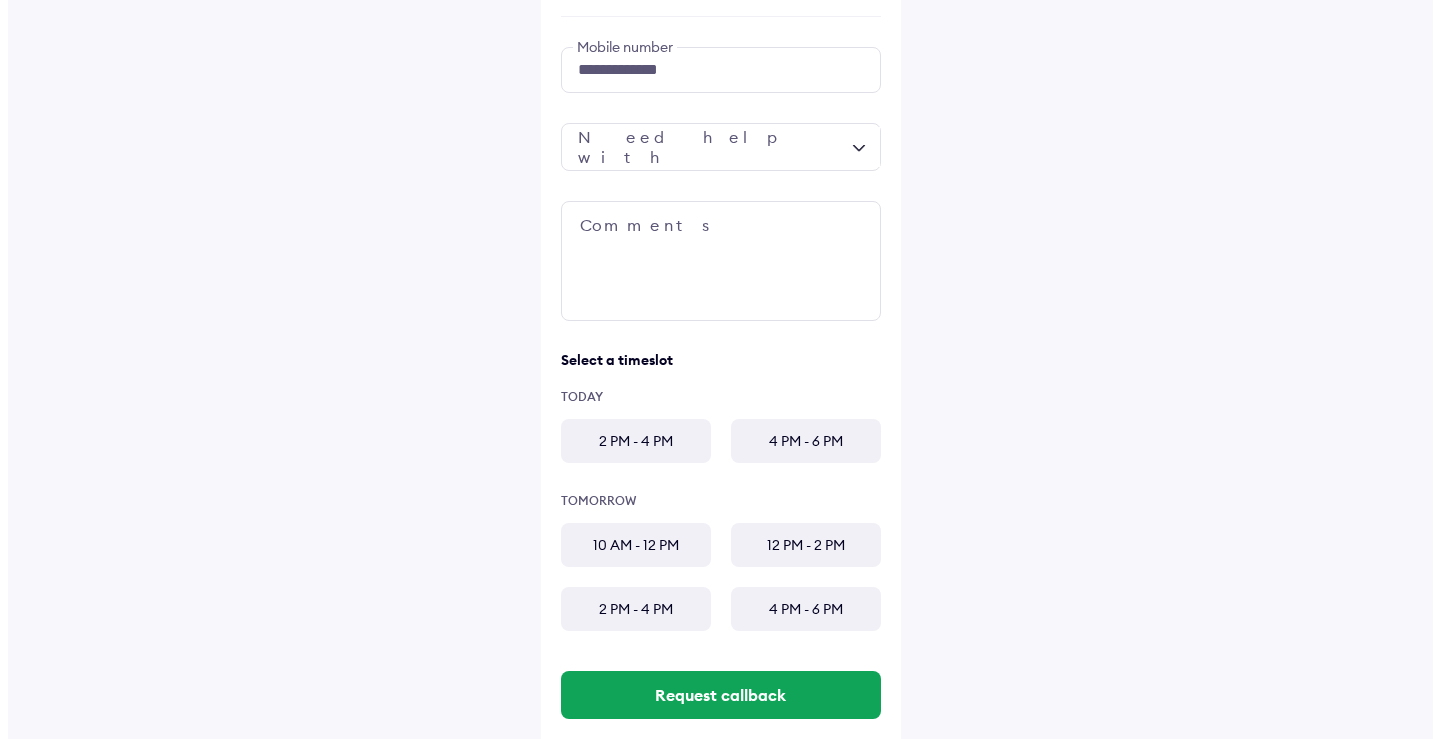 scroll, scrollTop: 152, scrollLeft: 0, axis: vertical 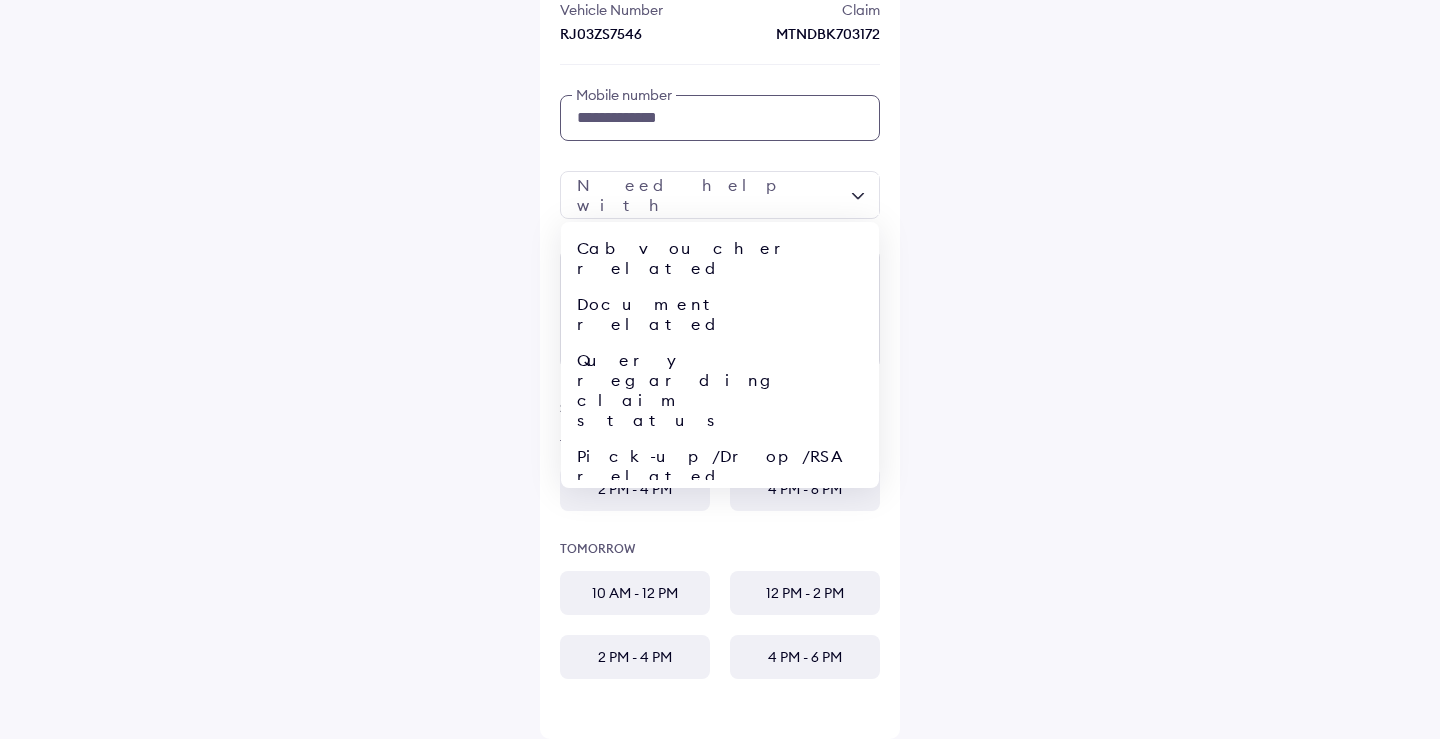 drag, startPoint x: 677, startPoint y: 127, endPoint x: 230, endPoint y: 147, distance: 447.4472 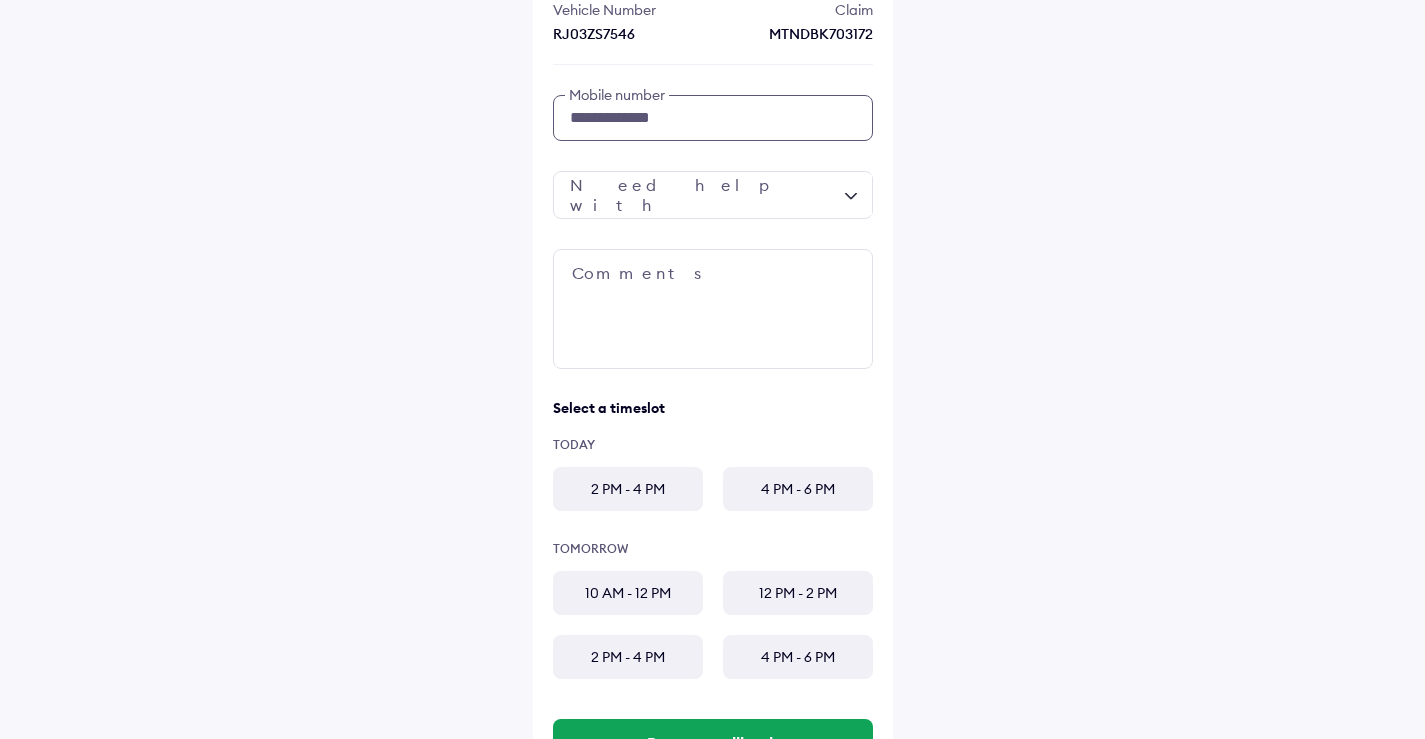 type on "**********" 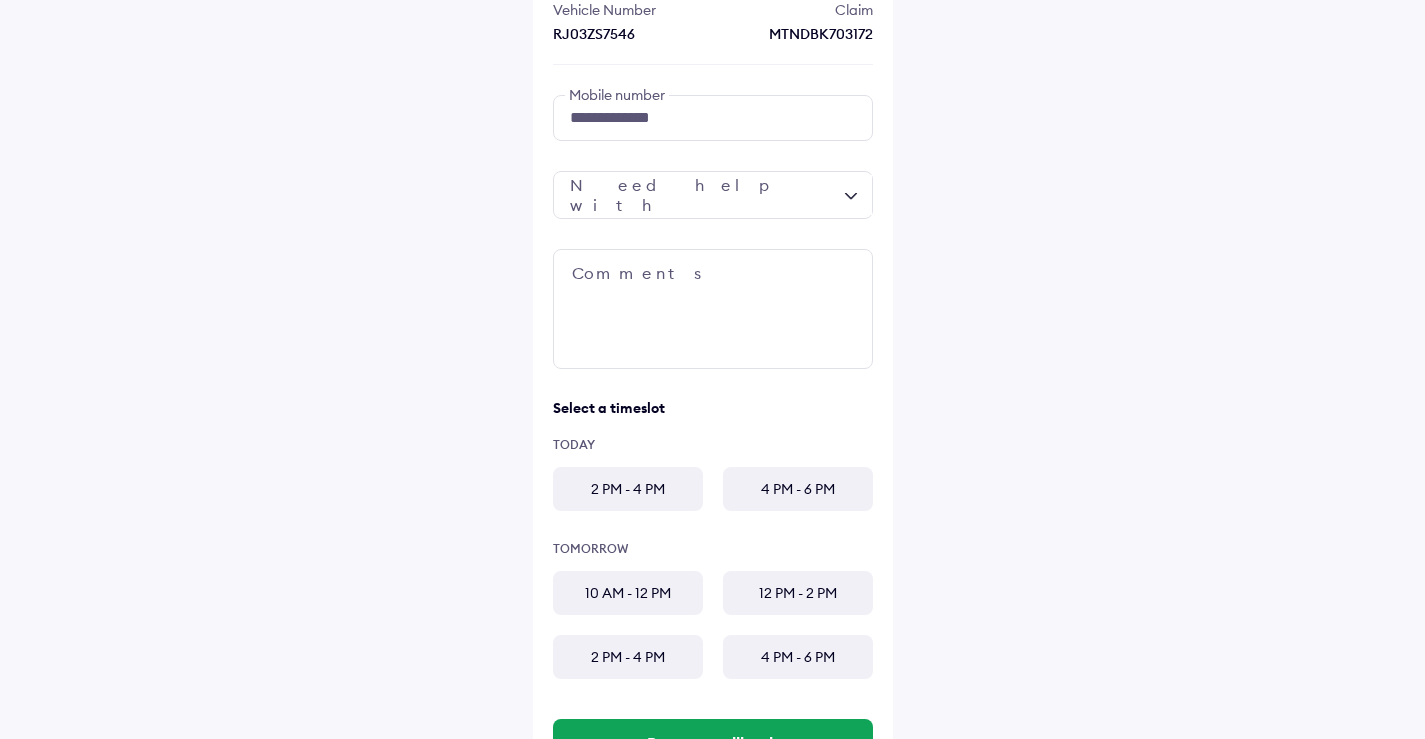 click at bounding box center (713, 195) 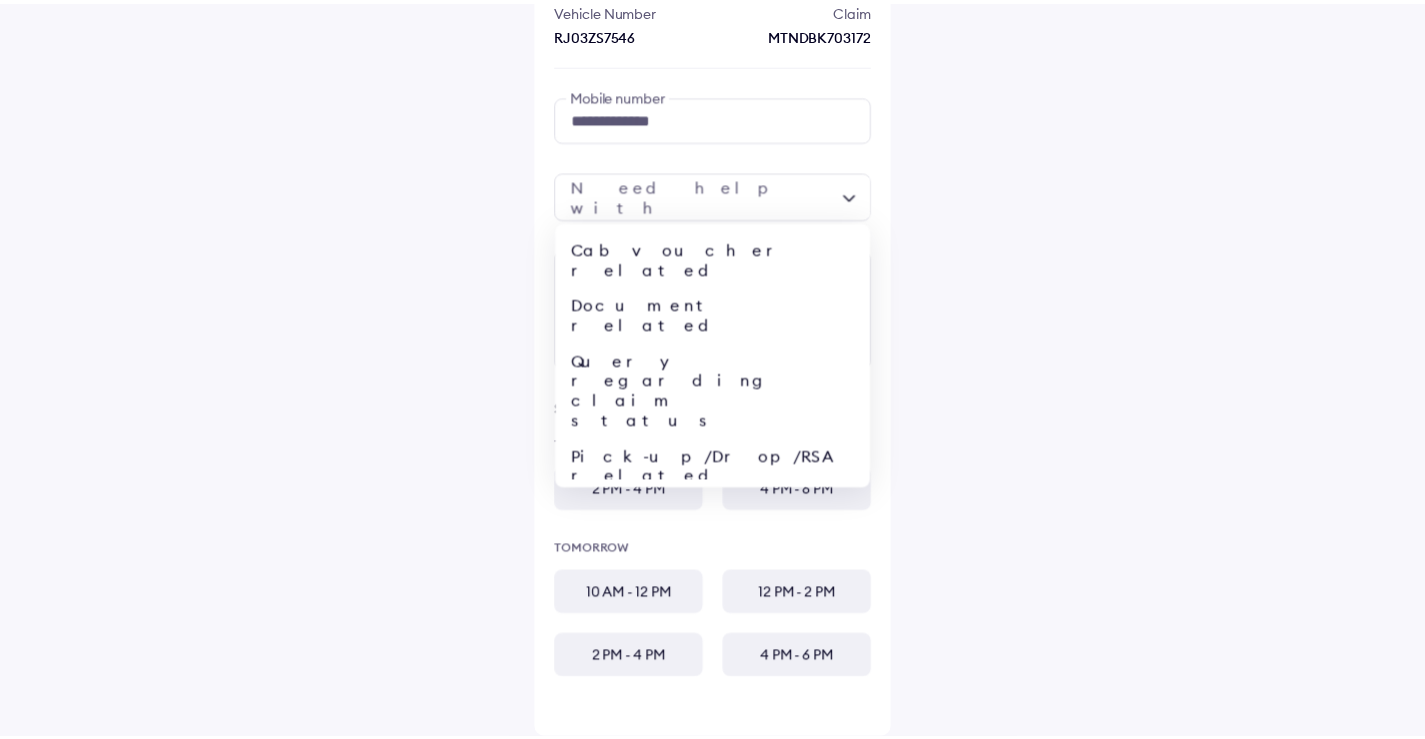 scroll, scrollTop: 78, scrollLeft: 0, axis: vertical 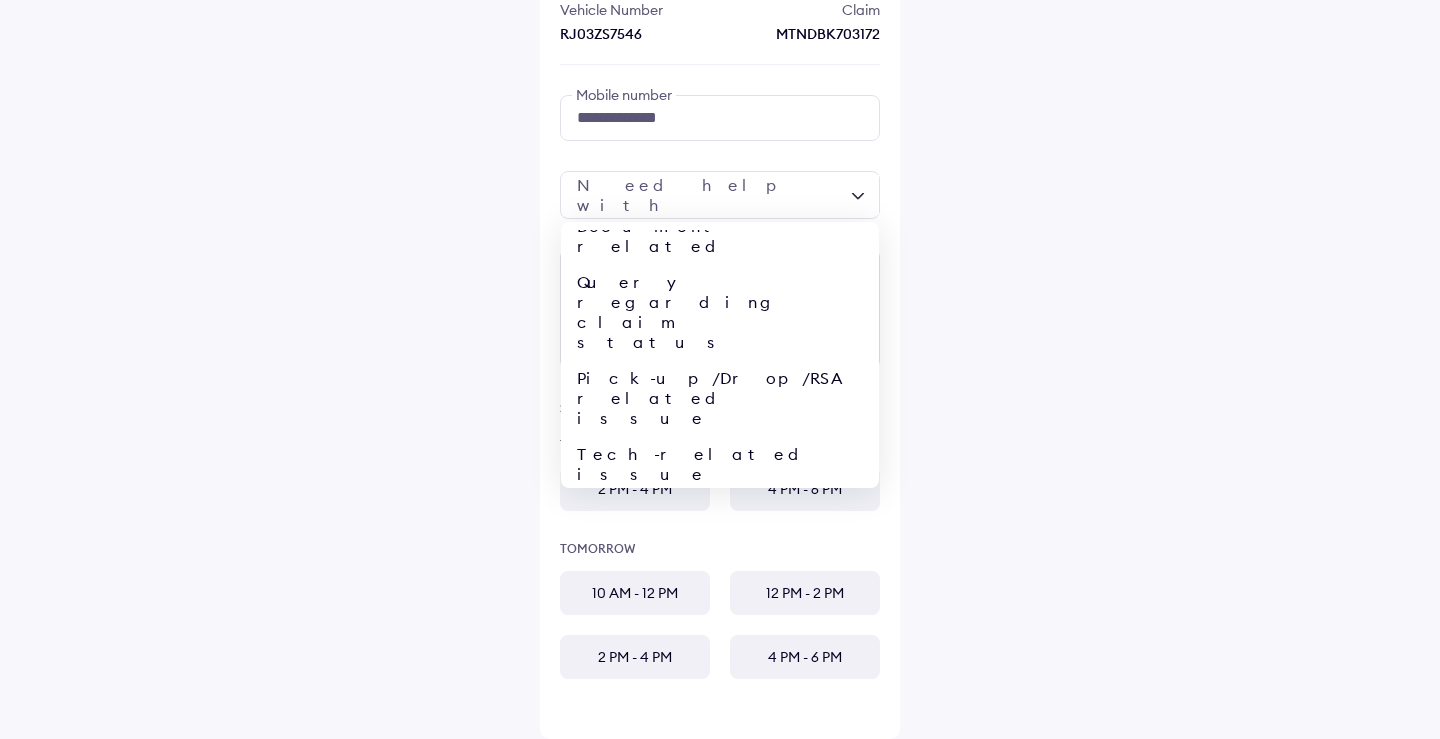 click on "Repair Concern (Delay/quality)" at bounding box center (720, 676) 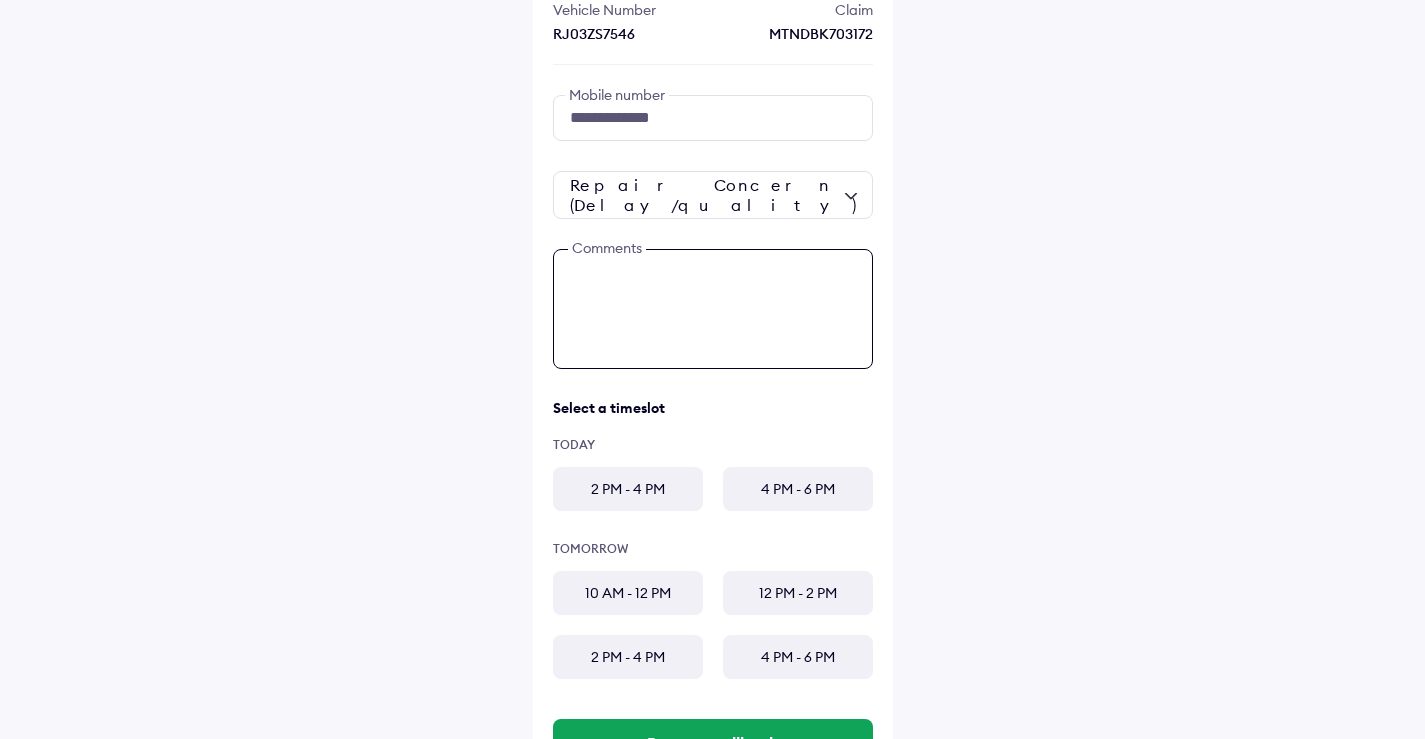 click at bounding box center [713, 309] 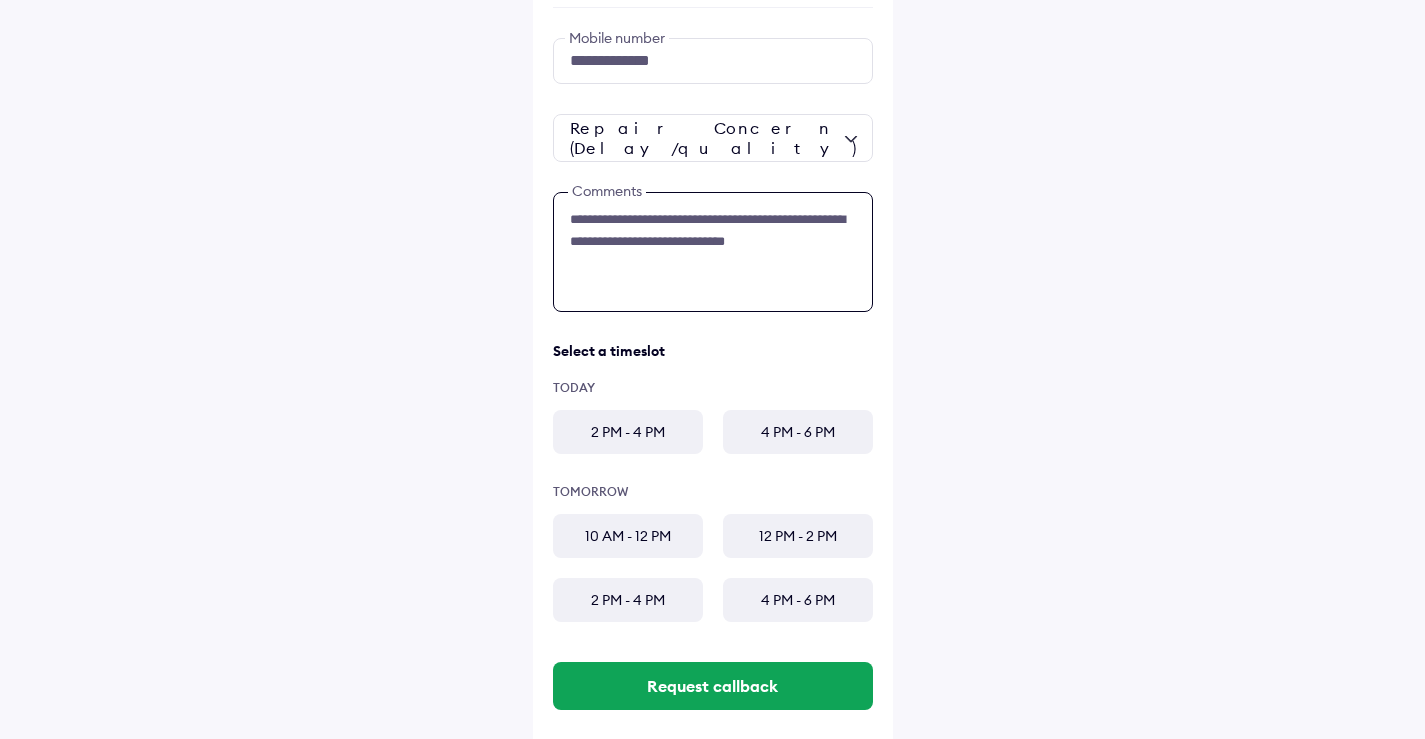 scroll, scrollTop: 240, scrollLeft: 0, axis: vertical 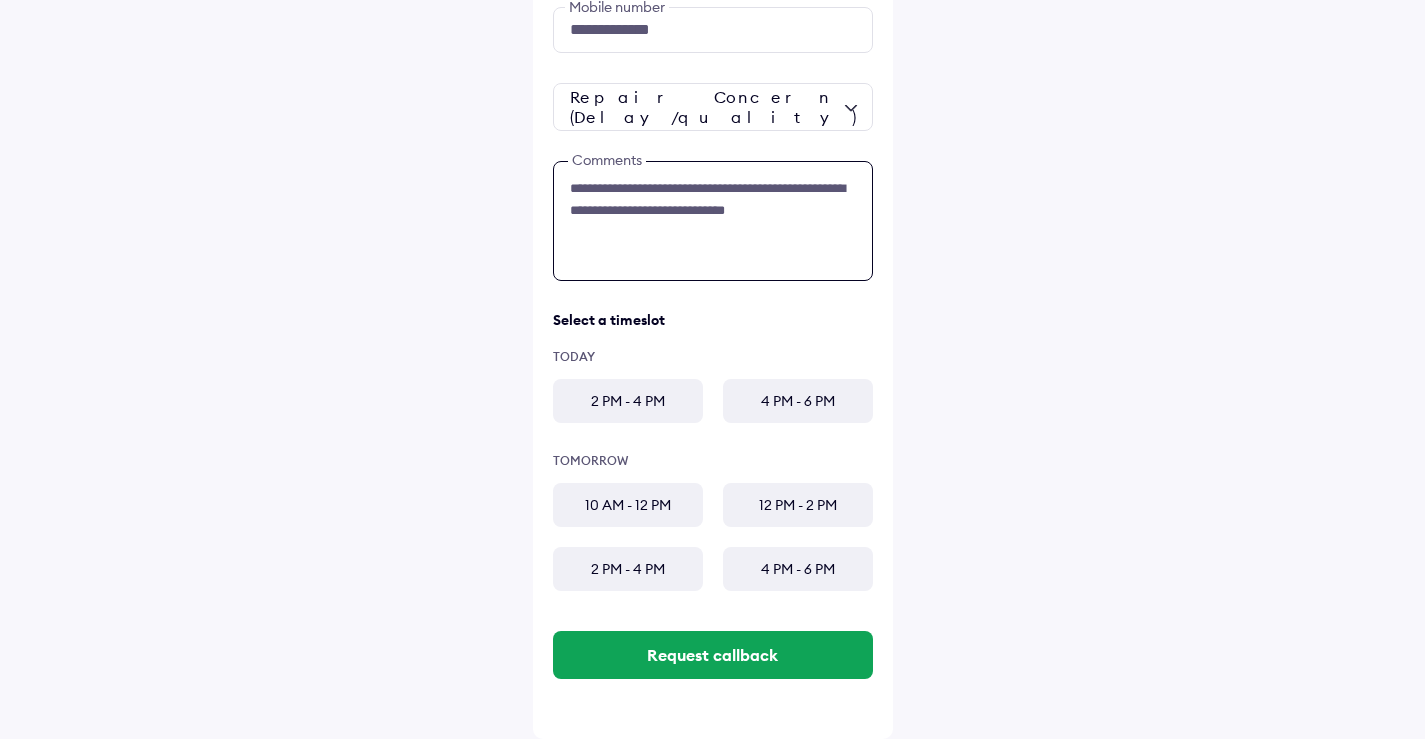 type on "**********" 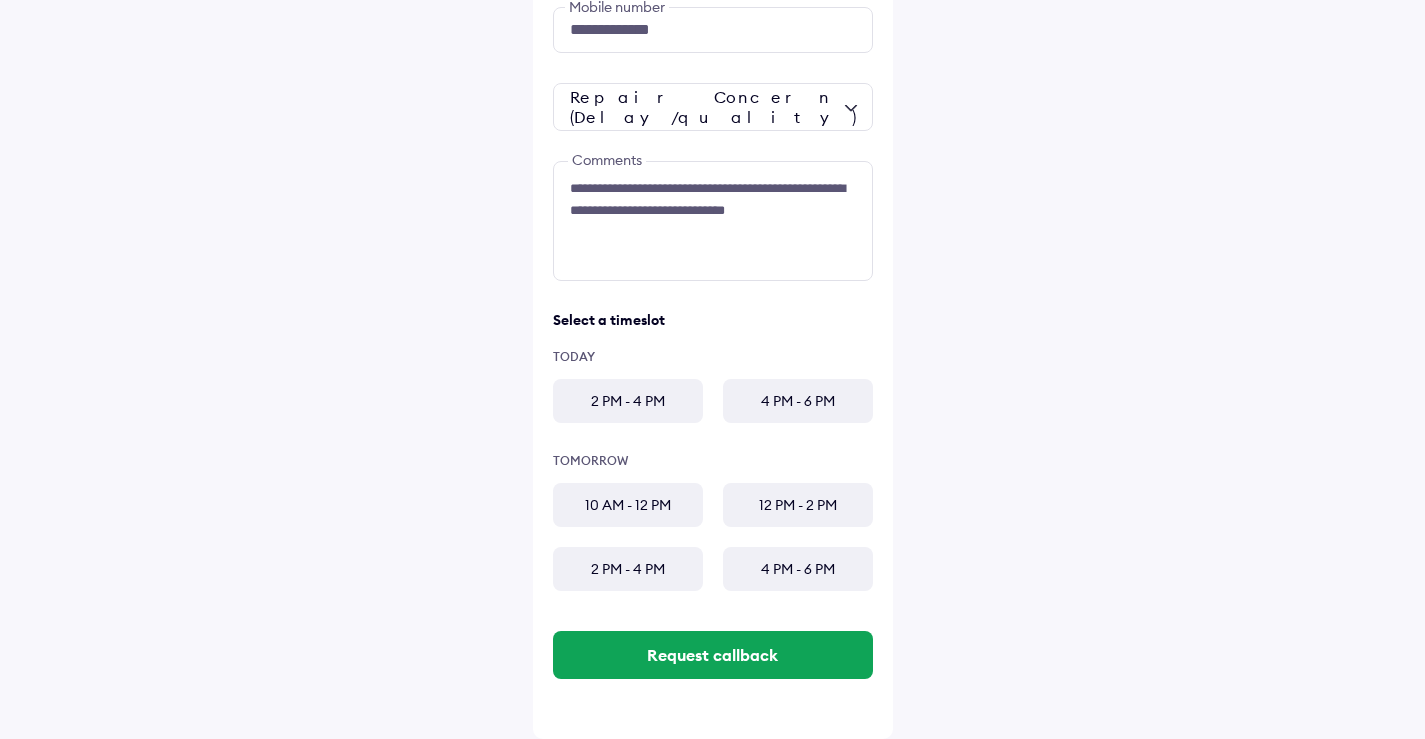 click on "2 PM - 4 PM" at bounding box center [628, 401] 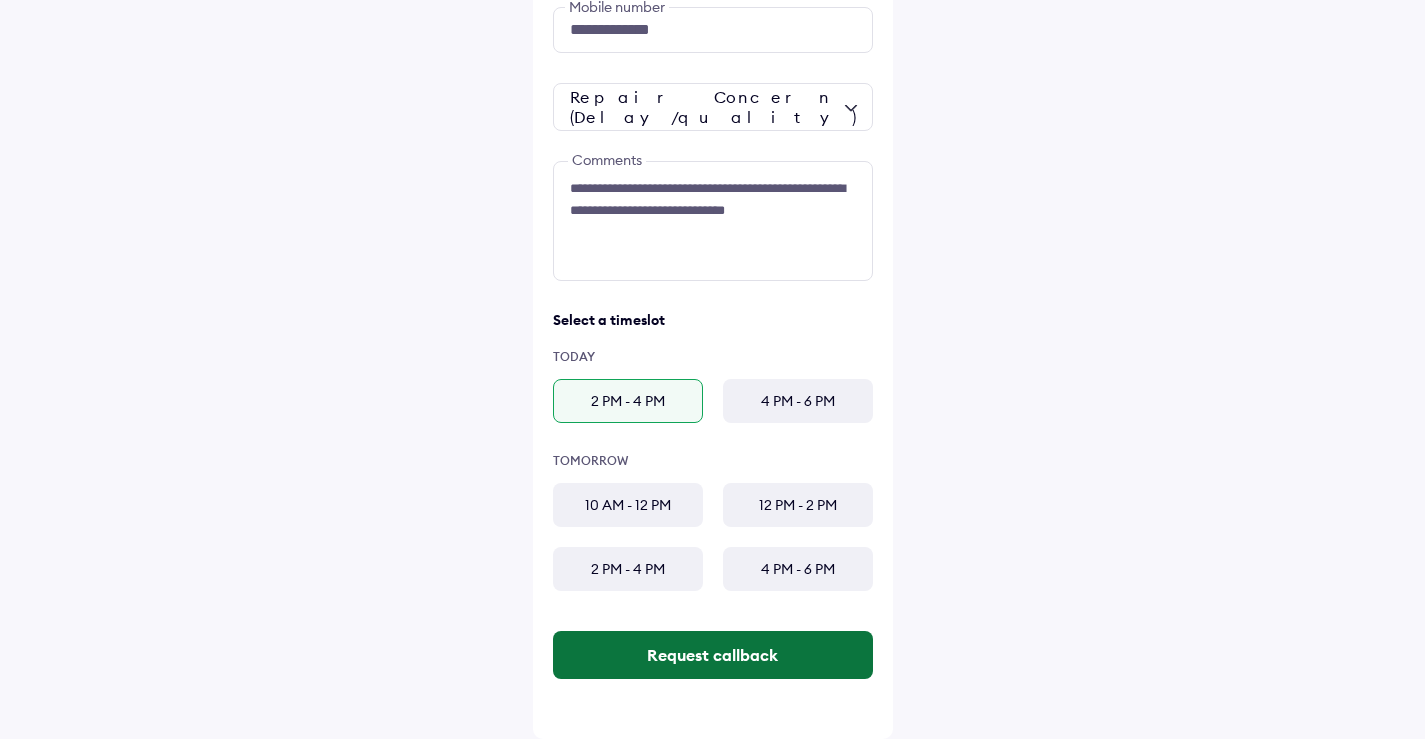 click on "Request callback" at bounding box center (713, 655) 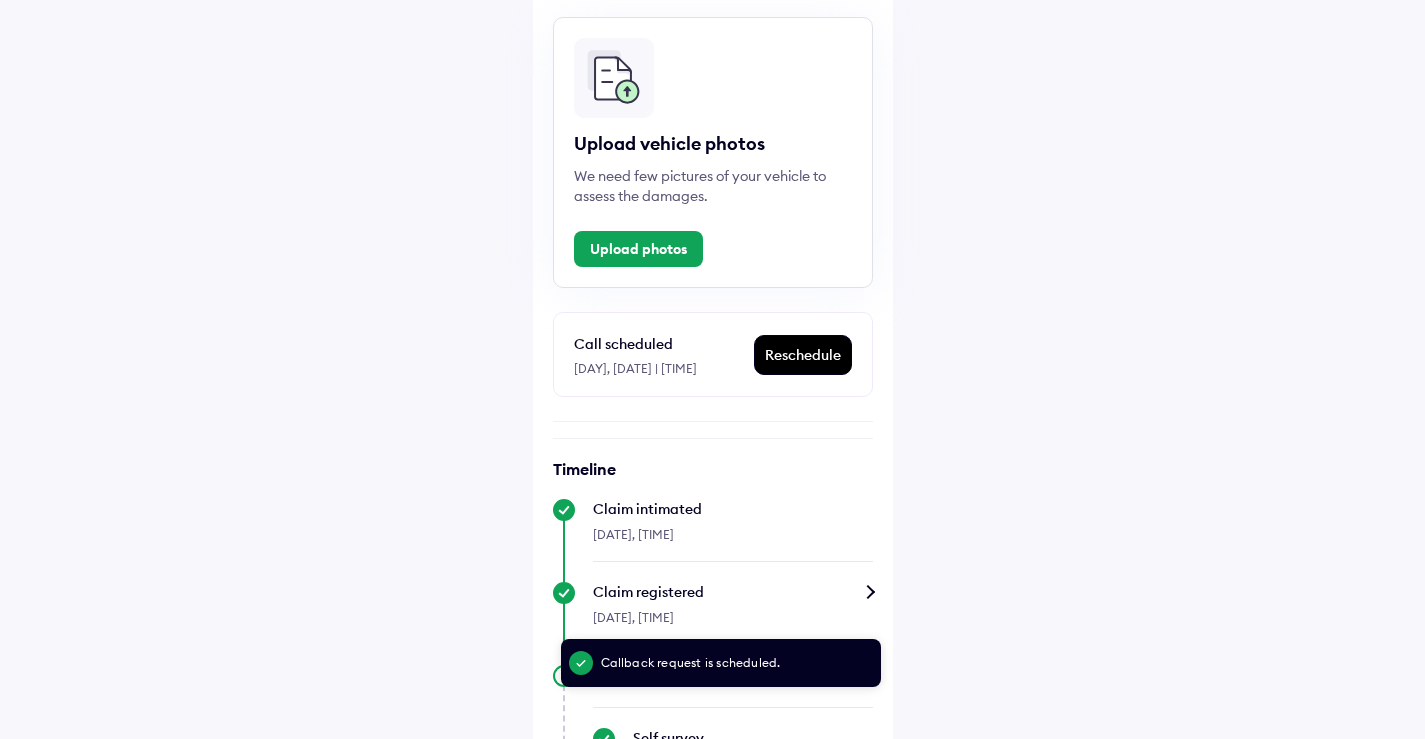 scroll, scrollTop: 475, scrollLeft: 0, axis: vertical 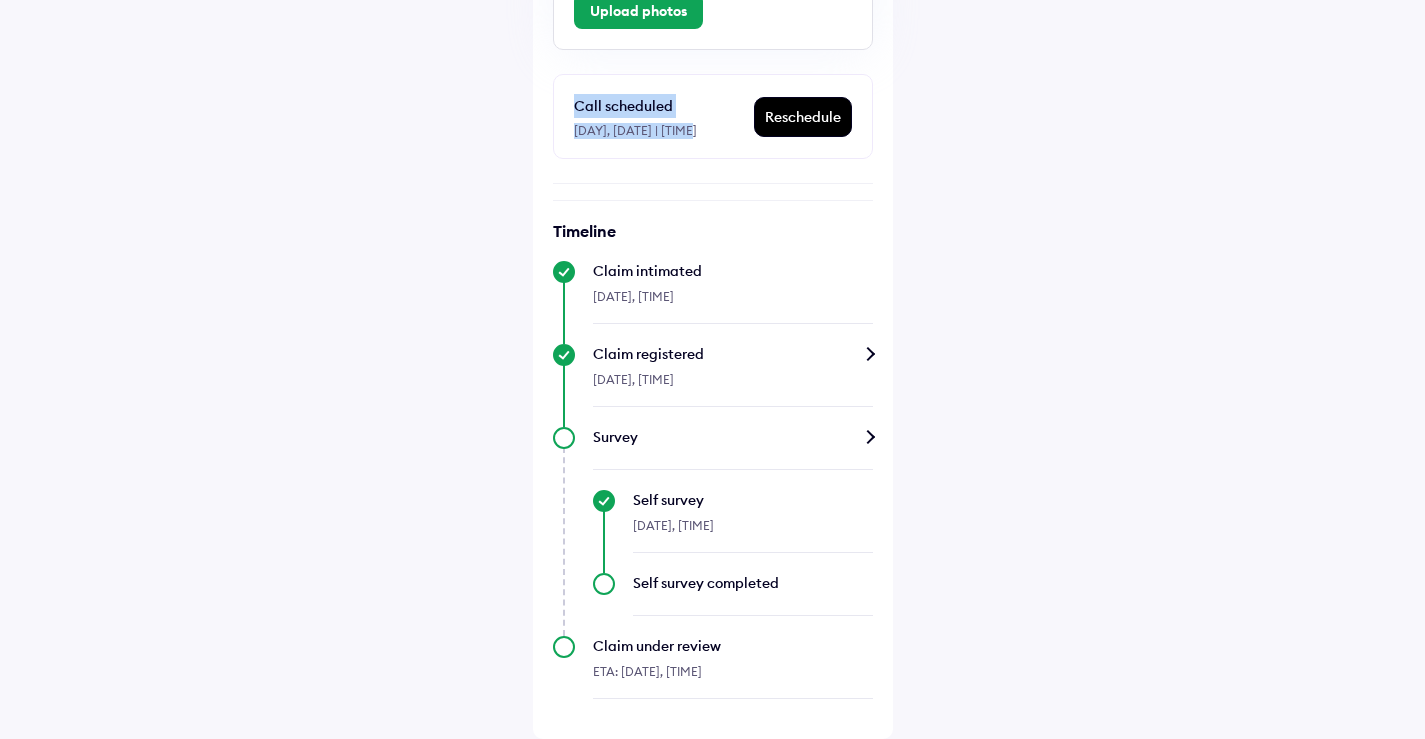 drag, startPoint x: 602, startPoint y: 113, endPoint x: 743, endPoint y: 149, distance: 145.5232 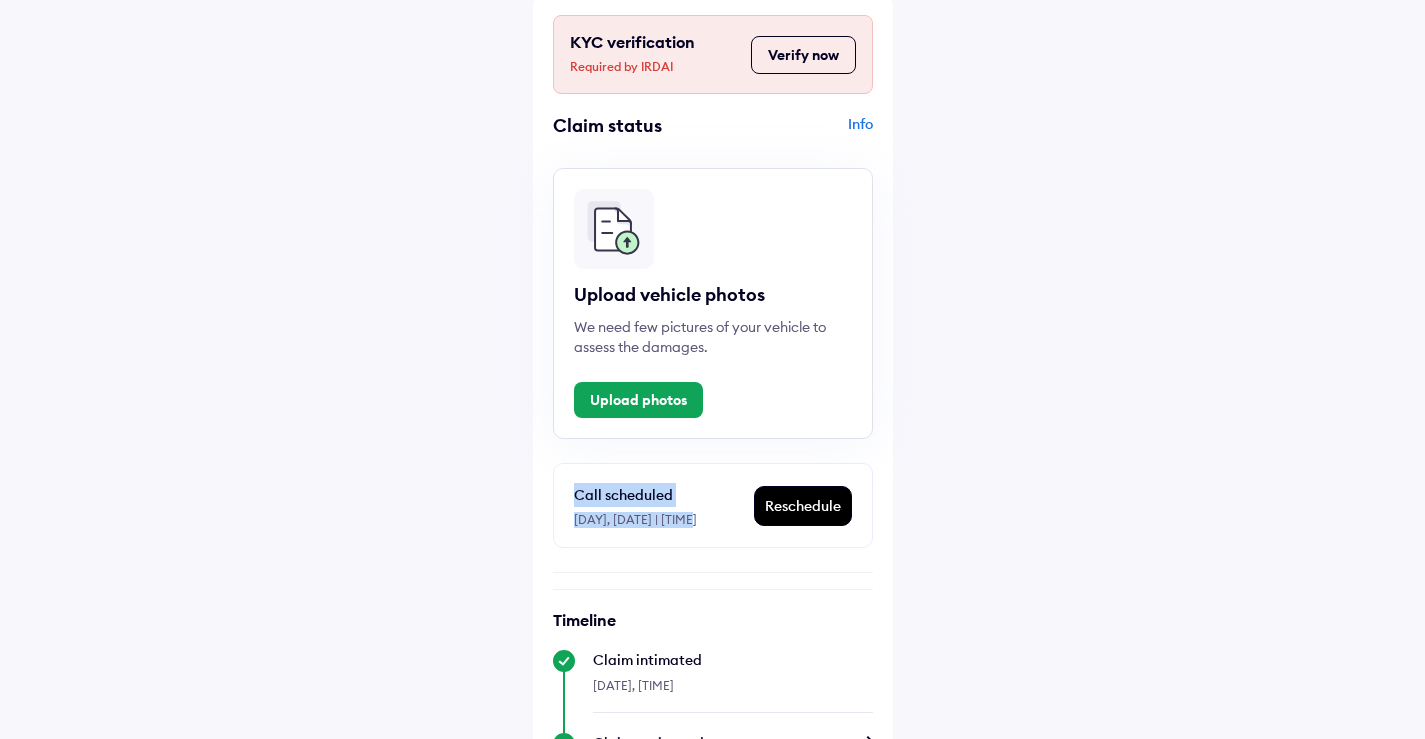 scroll, scrollTop: 75, scrollLeft: 0, axis: vertical 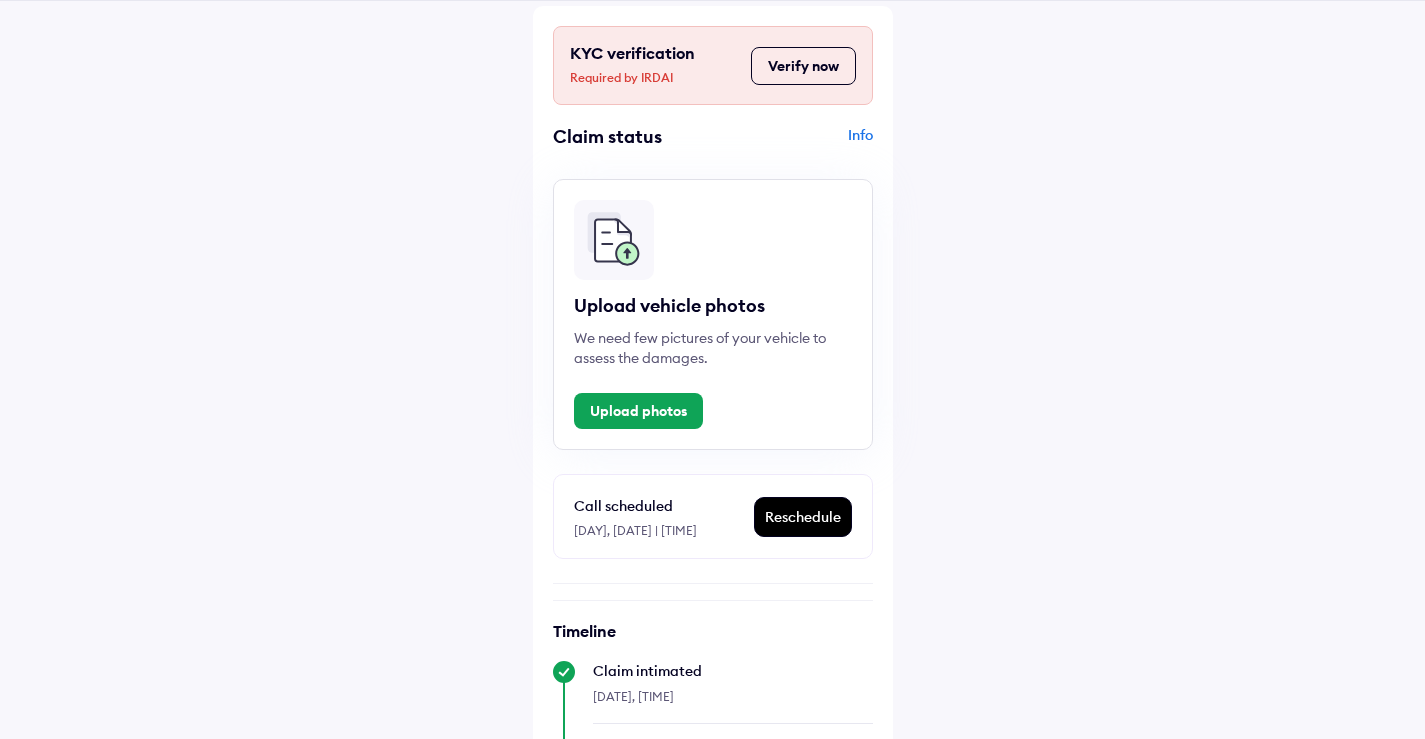 click on "We need few pictures of your vehicle to assess the damages." at bounding box center (713, 348) 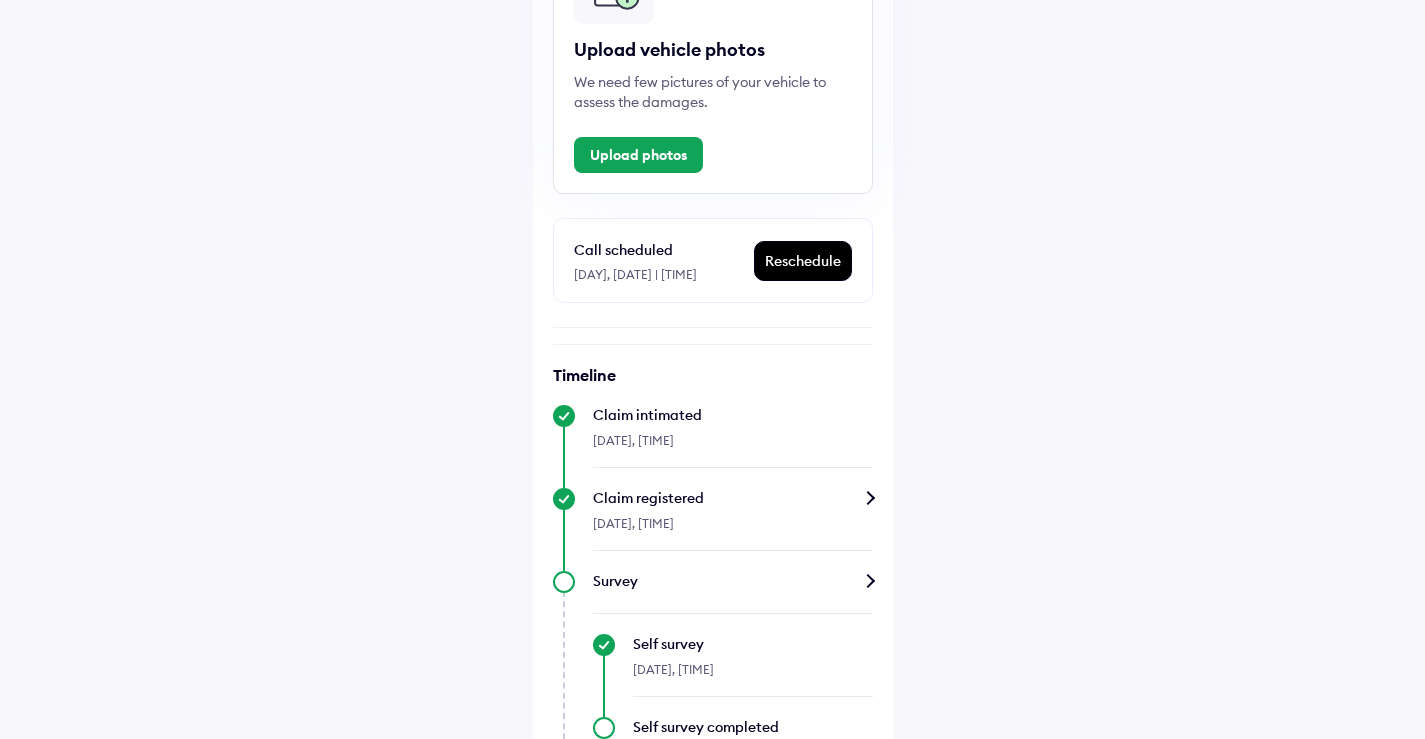 scroll, scrollTop: 475, scrollLeft: 0, axis: vertical 